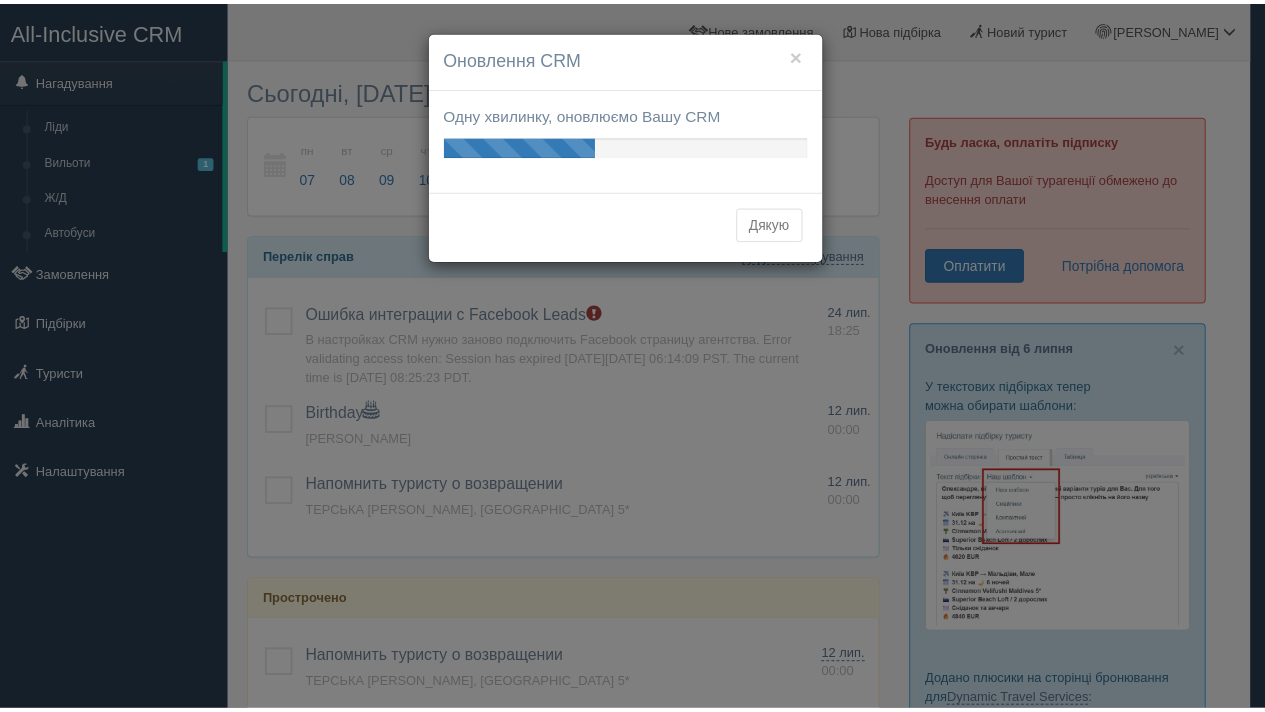 scroll, scrollTop: 0, scrollLeft: 0, axis: both 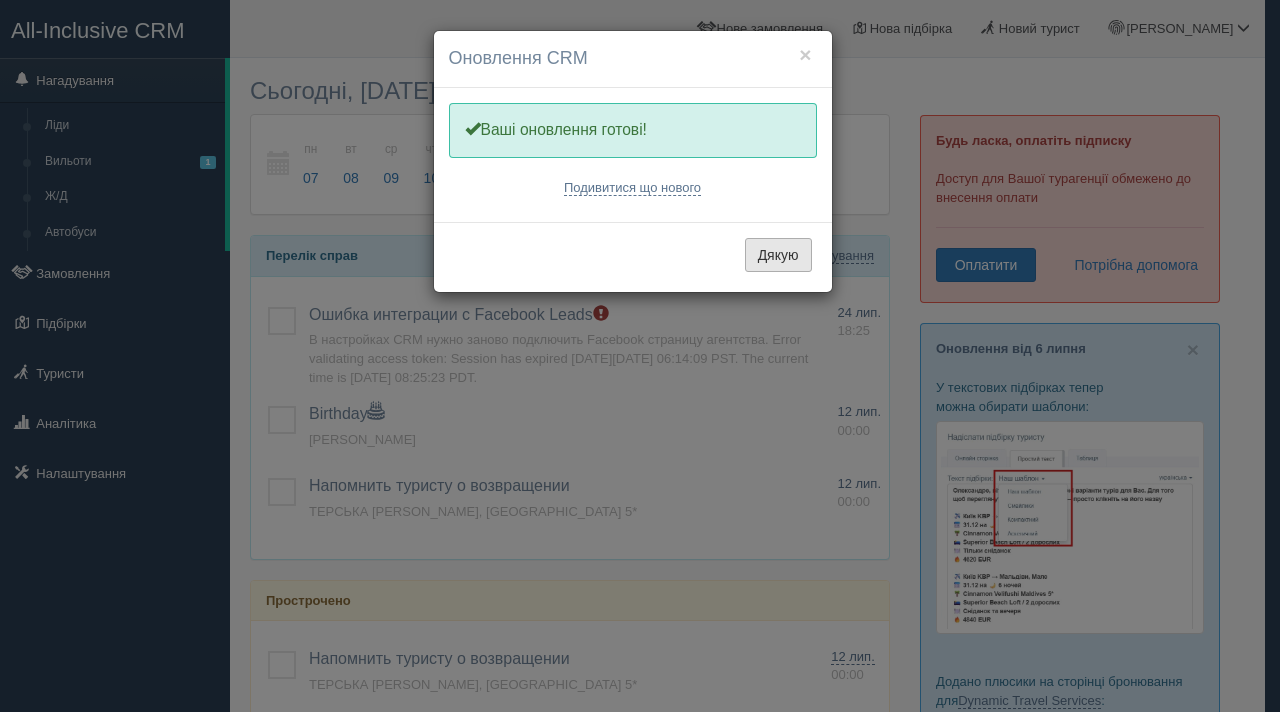 click on "Дякую" at bounding box center [778, 255] 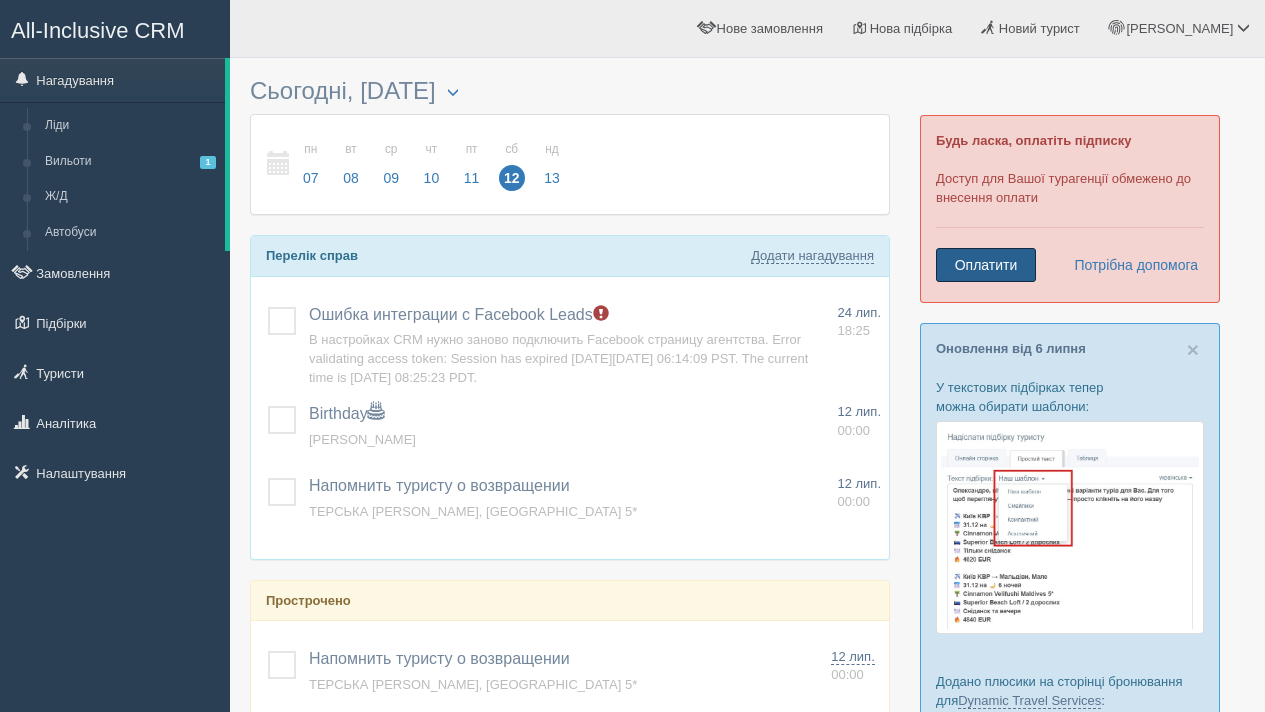 click on "Оплатити" at bounding box center [986, 265] 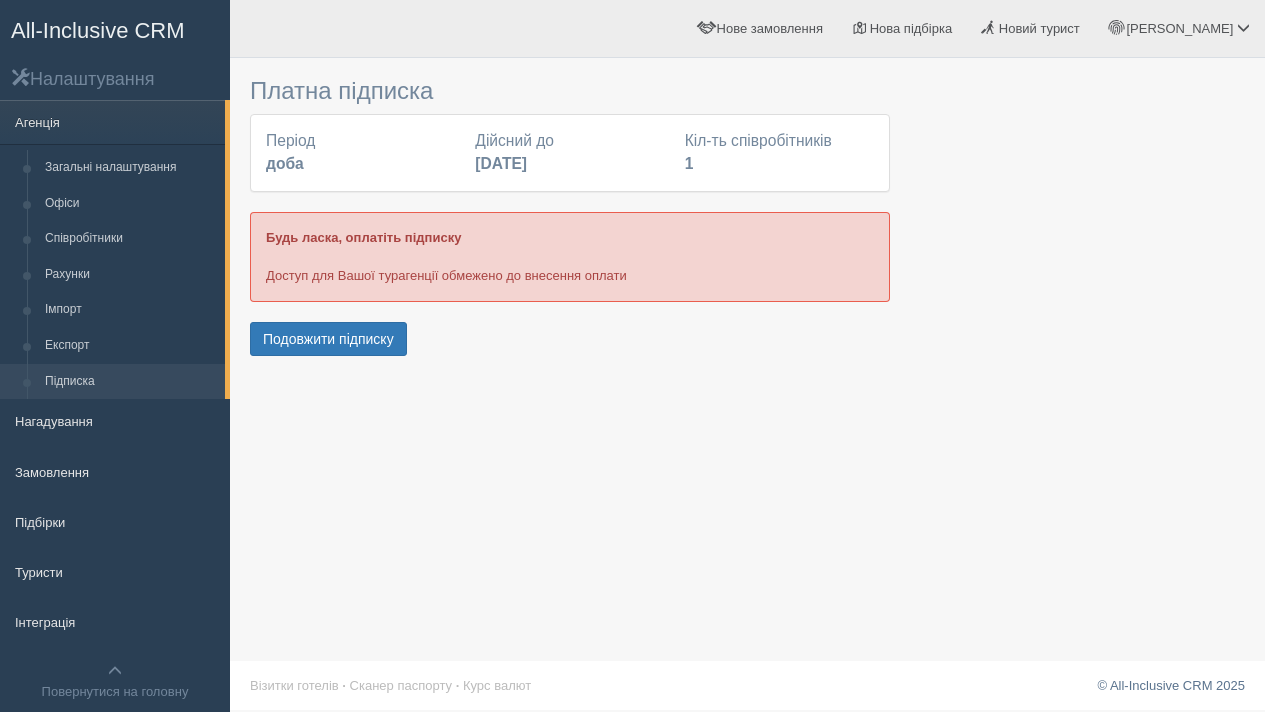 scroll, scrollTop: 0, scrollLeft: 0, axis: both 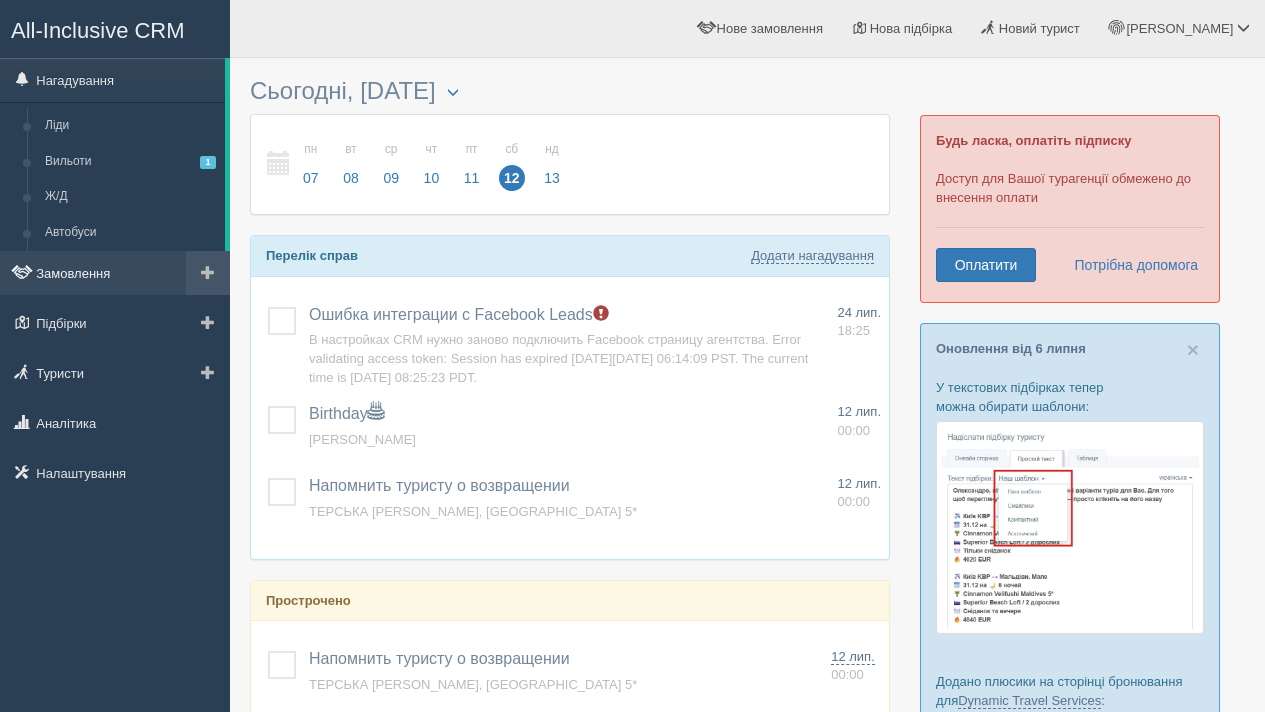 click on "Замовлення" at bounding box center [115, 273] 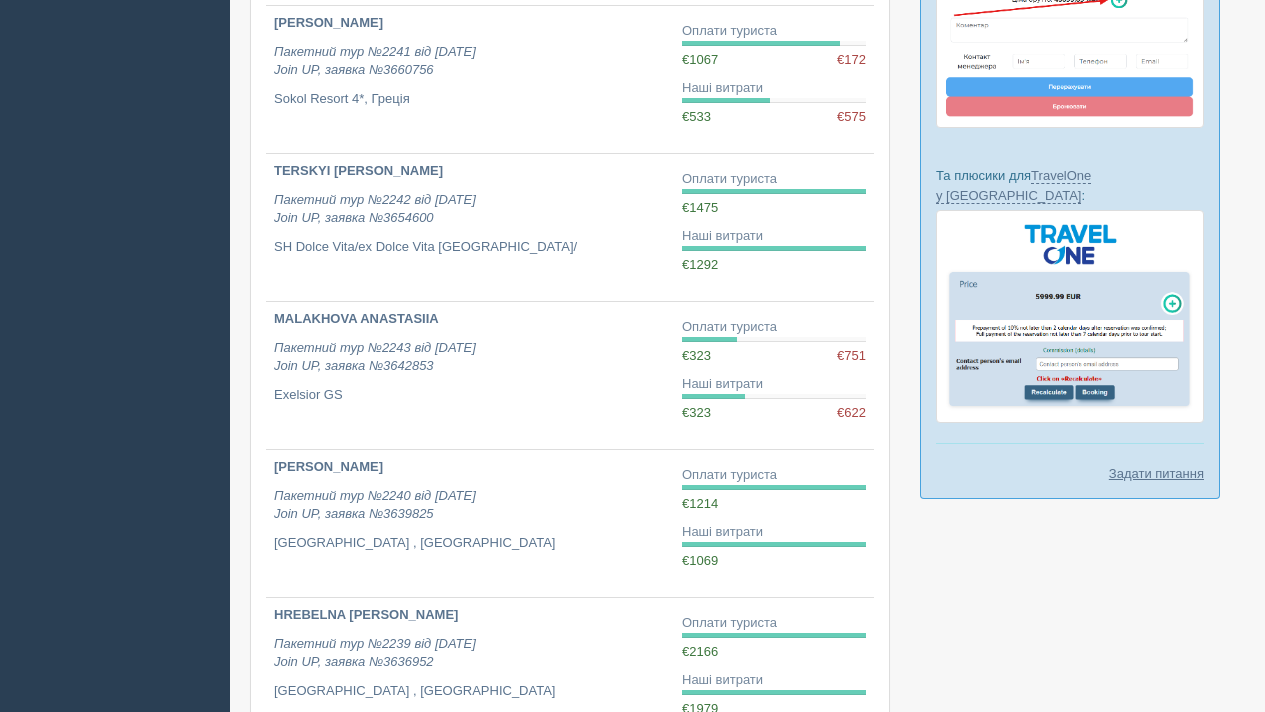 scroll, scrollTop: 831, scrollLeft: 0, axis: vertical 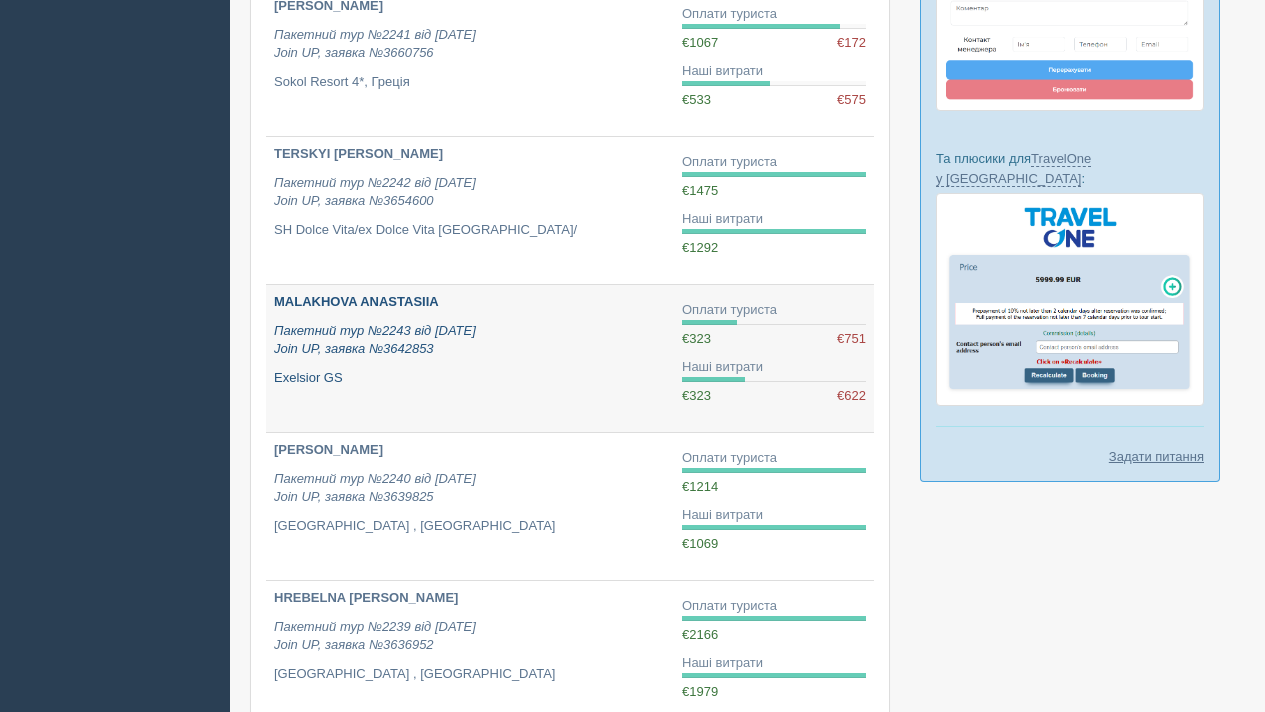 click on "Пакетний тур №2243 від [DATE]
Join UP, заявка №3642853" at bounding box center (375, 340) 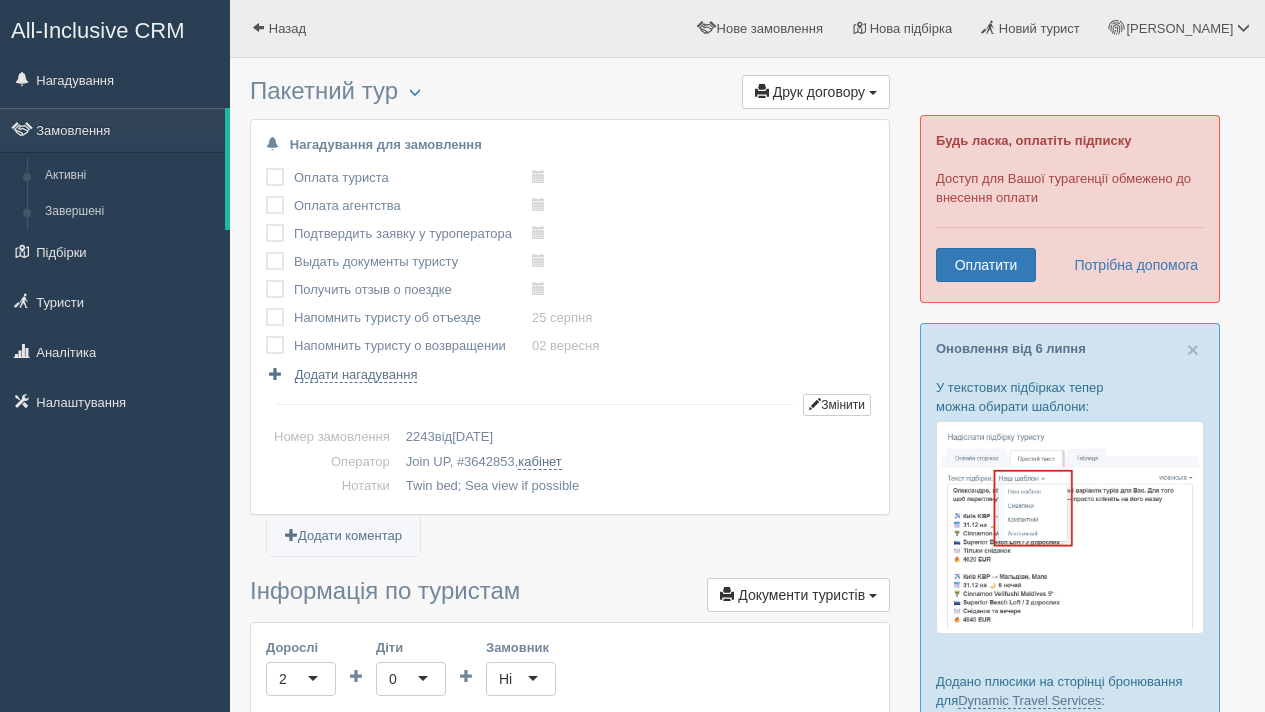 scroll, scrollTop: 0, scrollLeft: 0, axis: both 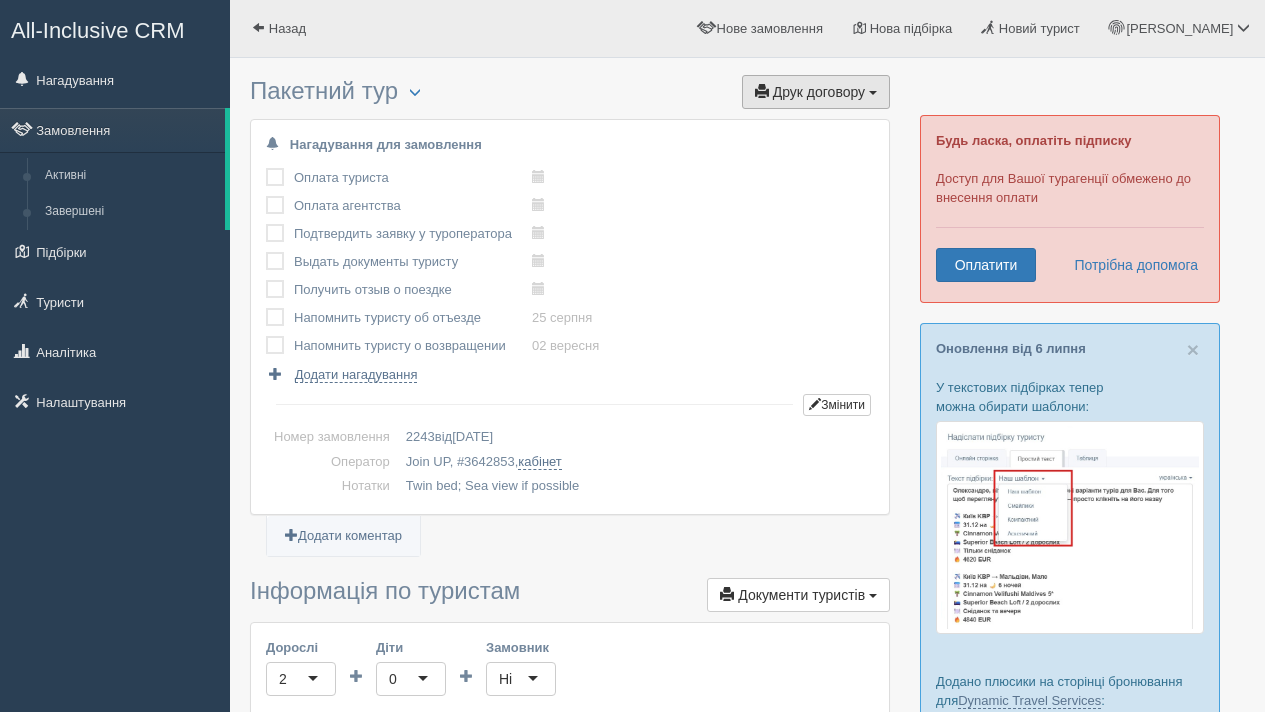 click at bounding box center [873, 93] 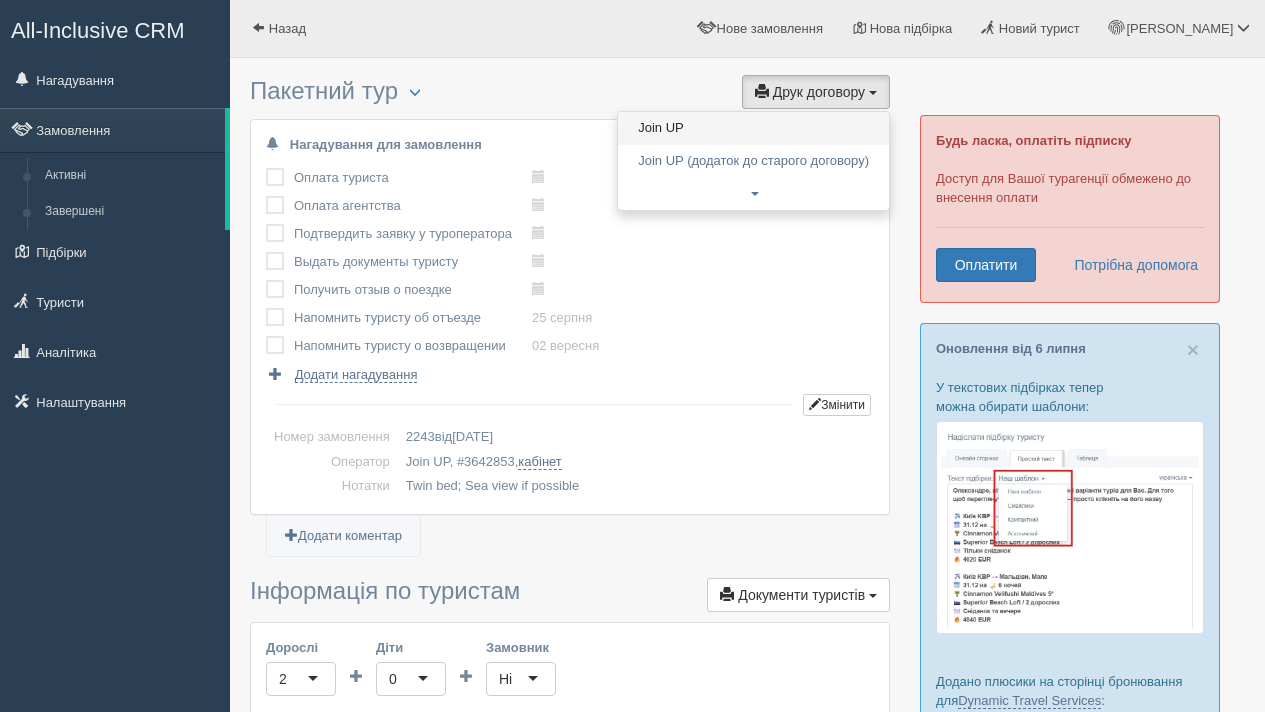 click on "Join UP" at bounding box center (753, 128) 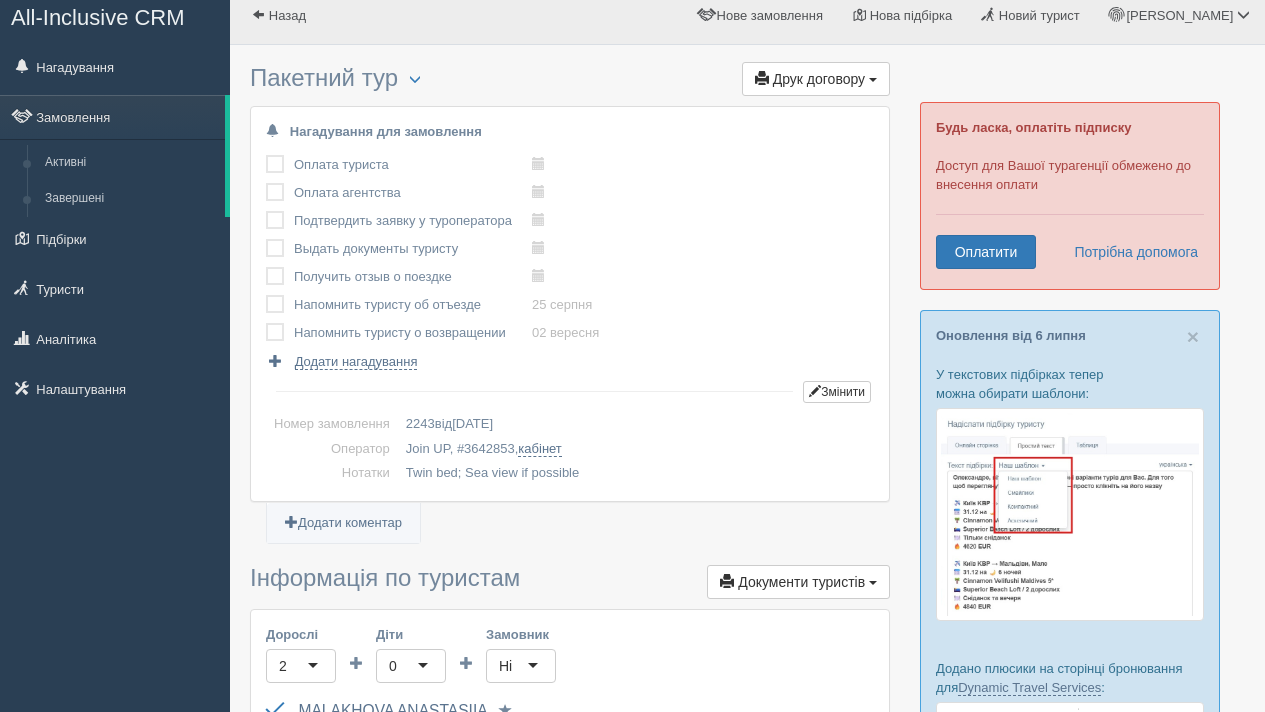 scroll, scrollTop: 0, scrollLeft: 0, axis: both 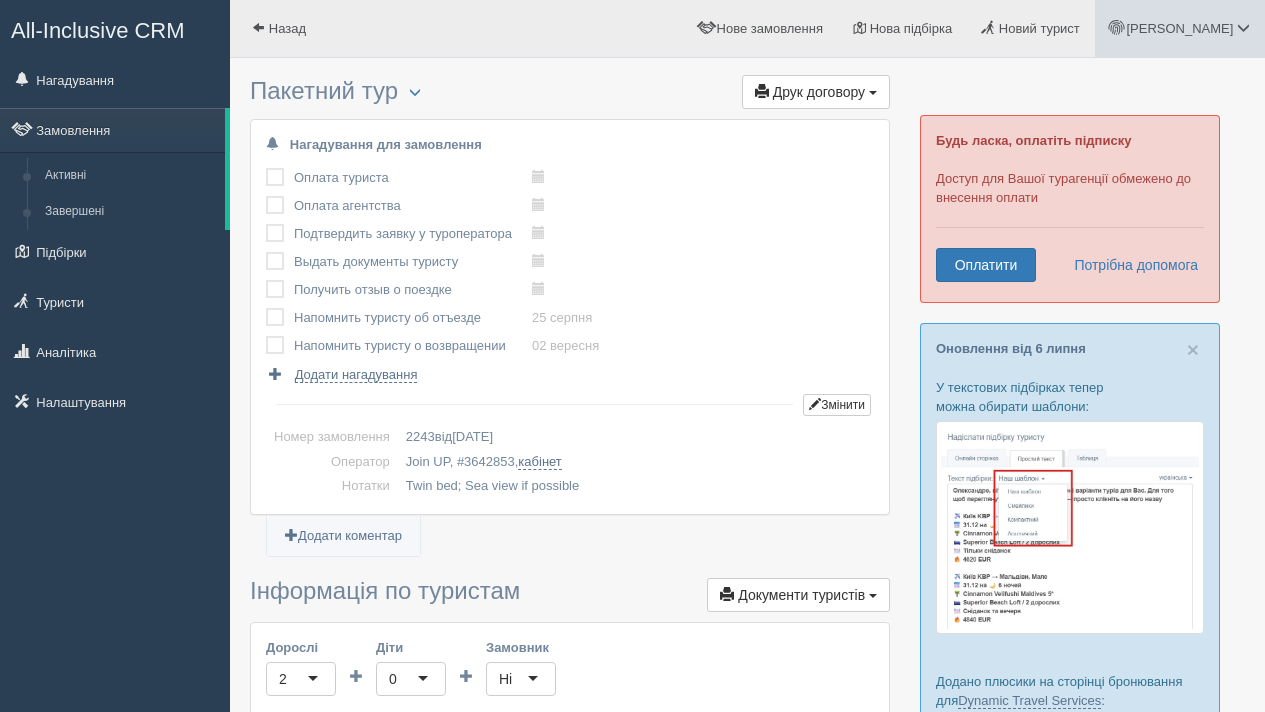 click on "Марина" at bounding box center [1179, 28] 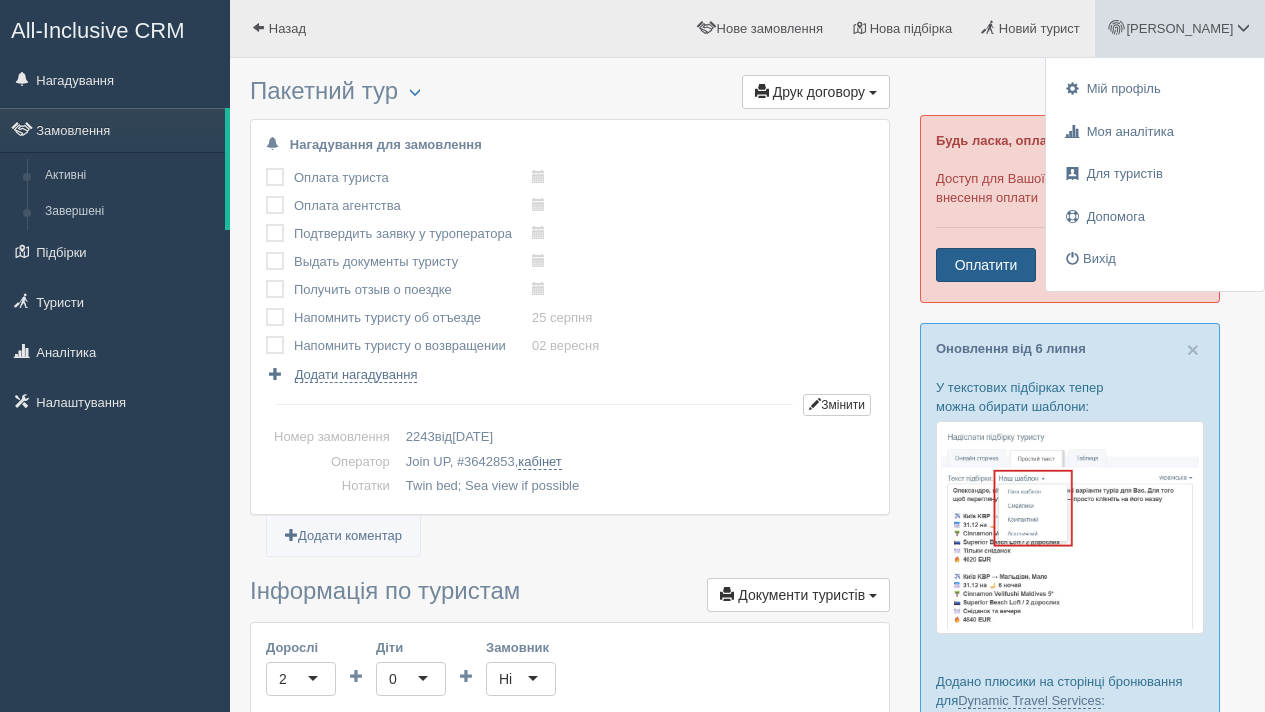 click on "Оплатити" at bounding box center [986, 265] 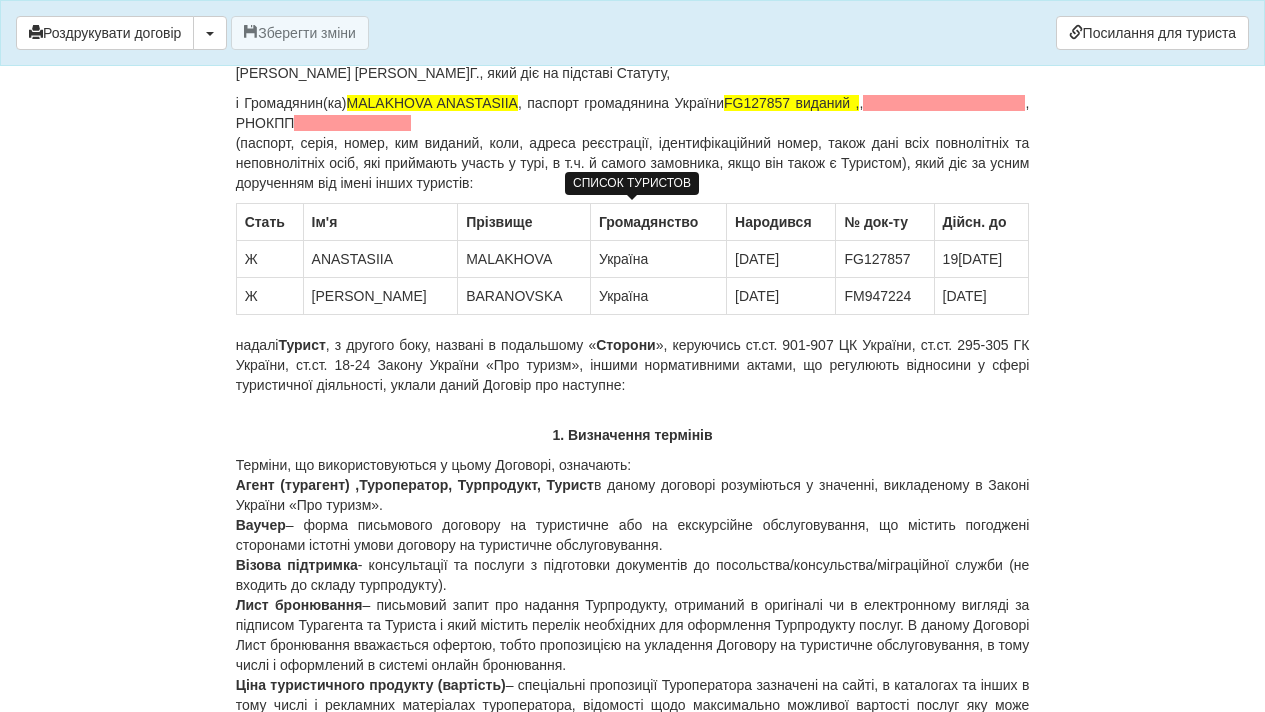 scroll, scrollTop: 0, scrollLeft: 0, axis: both 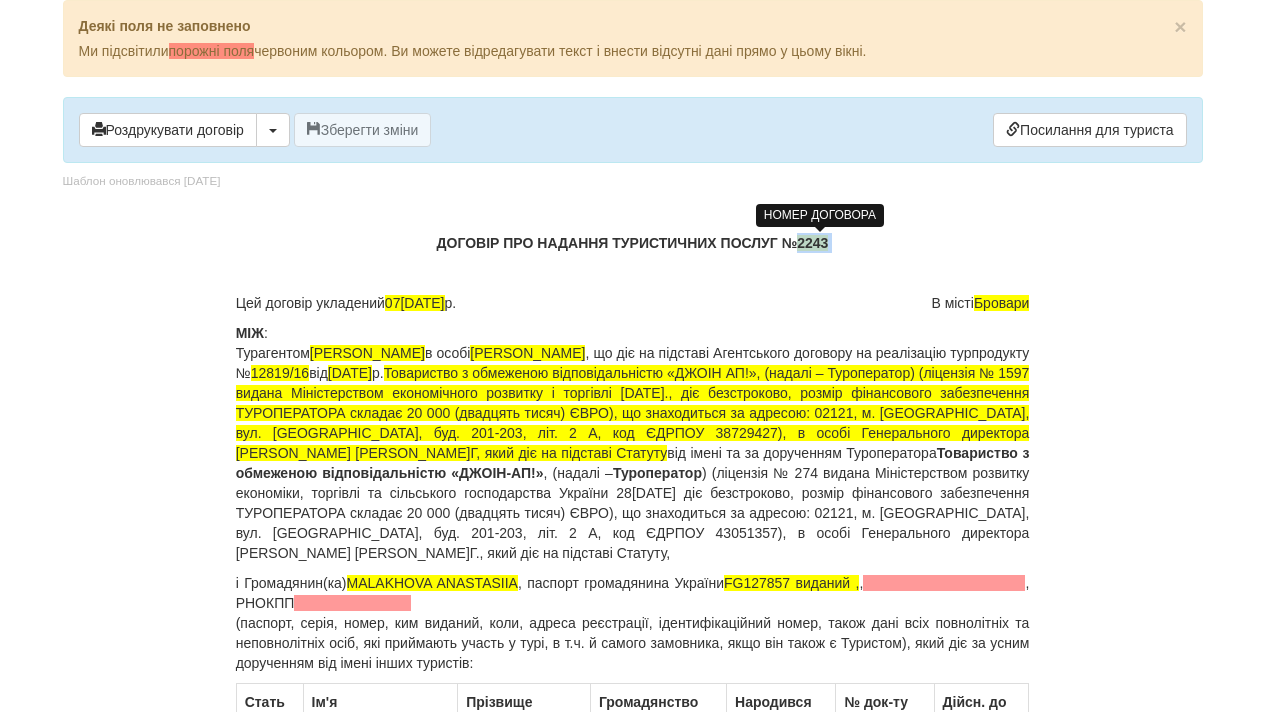 drag, startPoint x: 858, startPoint y: 255, endPoint x: 805, endPoint y: 246, distance: 53.75872 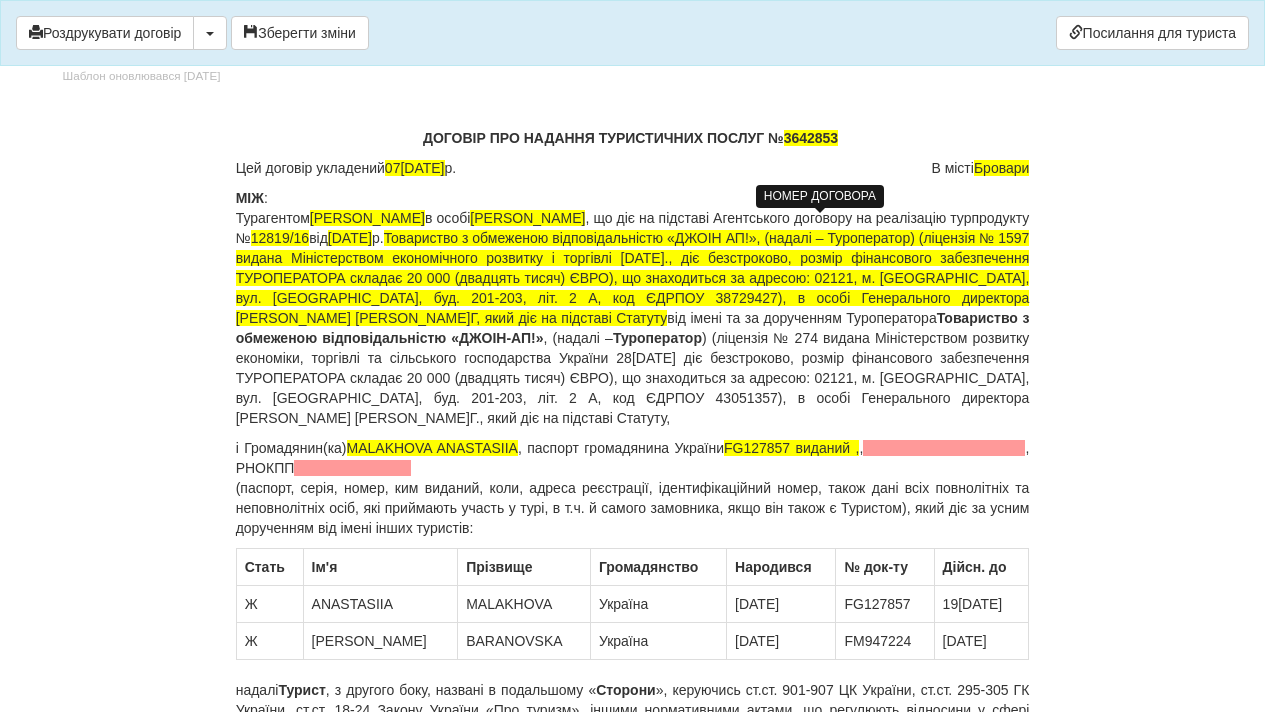 scroll, scrollTop: 33, scrollLeft: 0, axis: vertical 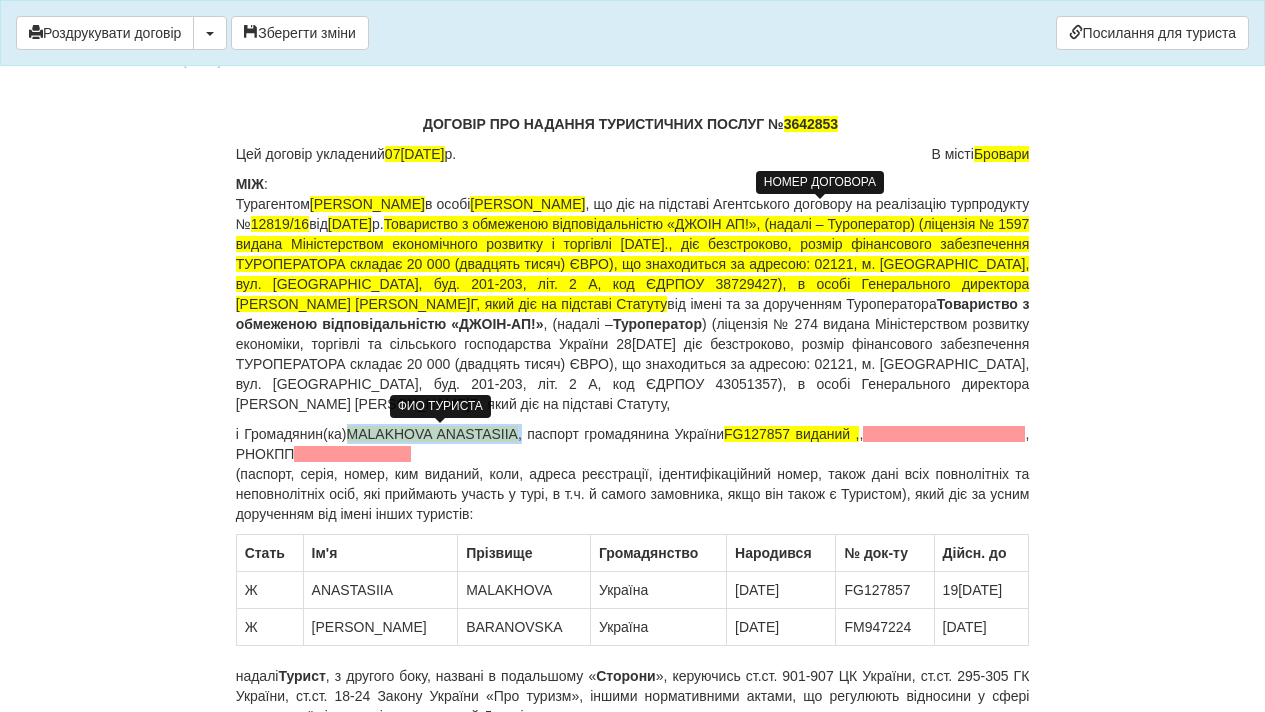 drag, startPoint x: 528, startPoint y: 430, endPoint x: 360, endPoint y: 431, distance: 168.00298 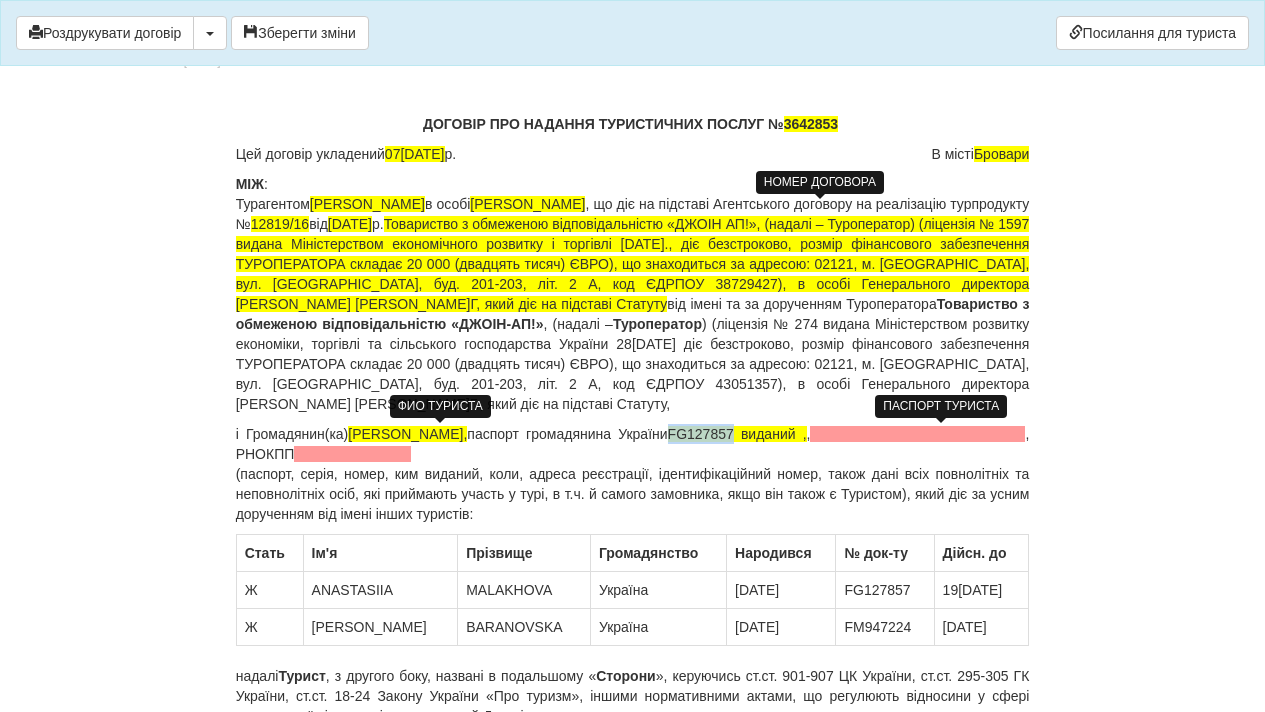 drag, startPoint x: 923, startPoint y: 434, endPoint x: 859, endPoint y: 436, distance: 64.03124 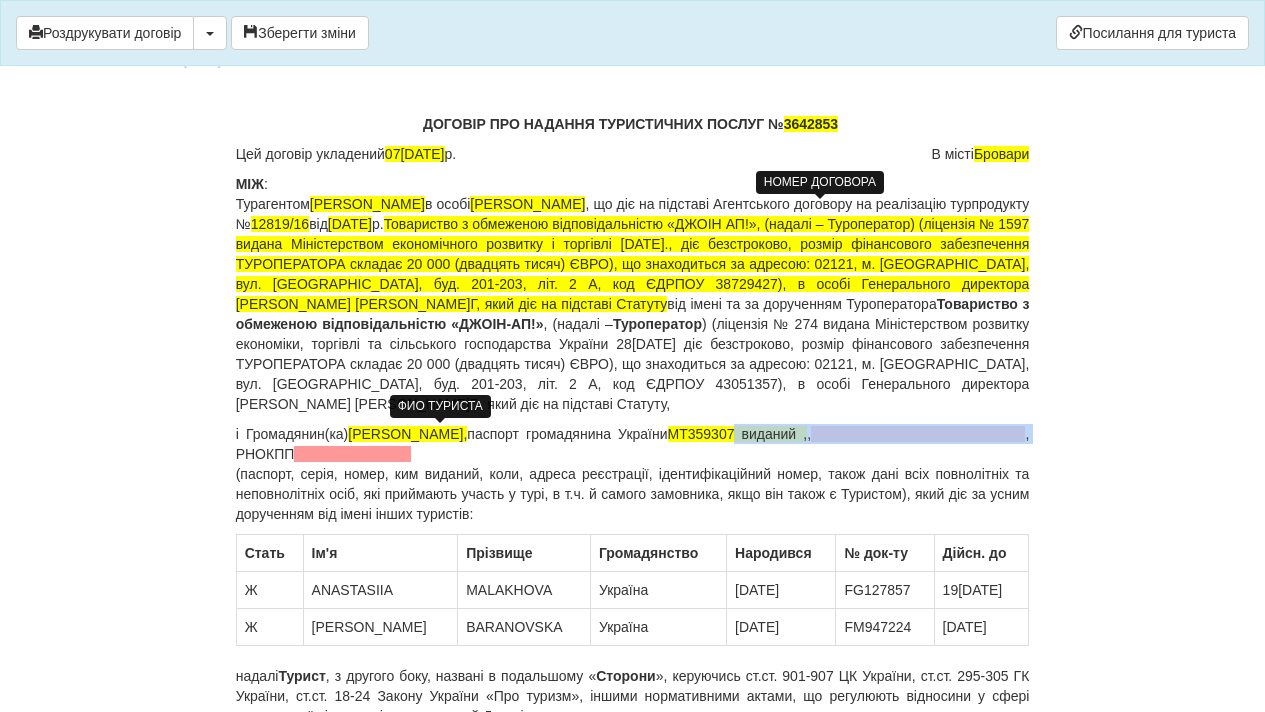 drag, startPoint x: 929, startPoint y: 431, endPoint x: 357, endPoint y: 461, distance: 572.7862 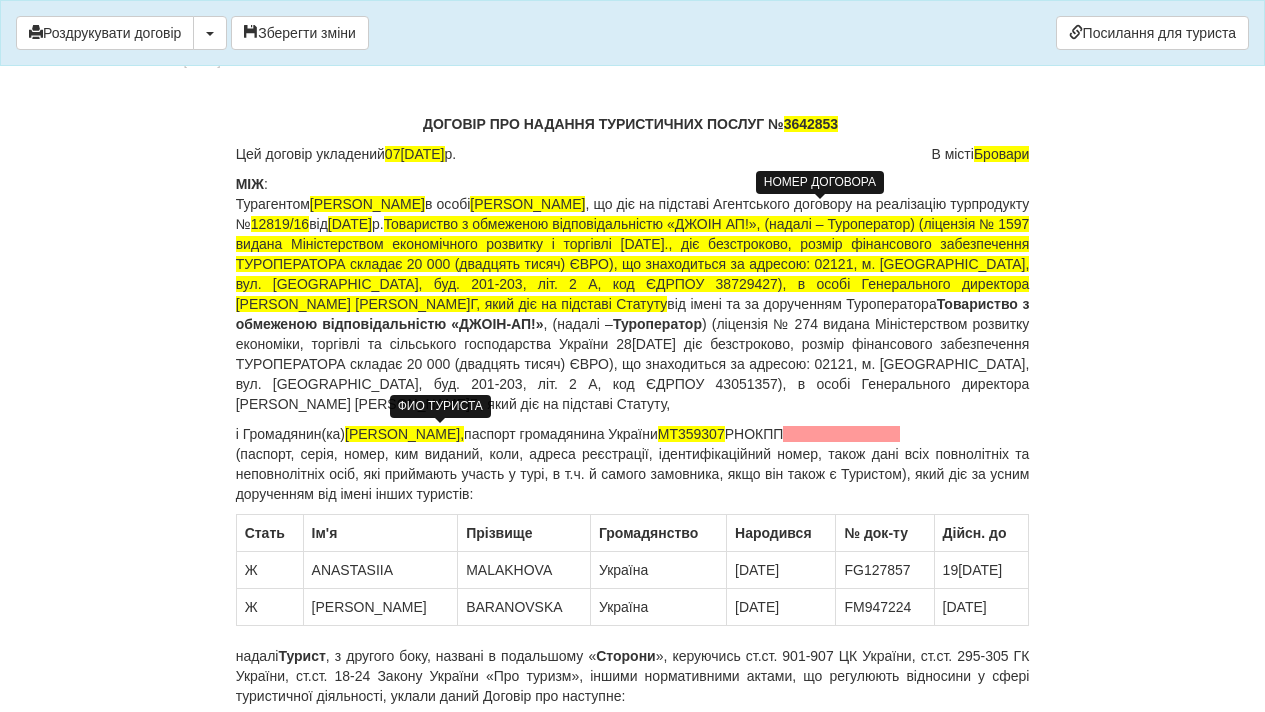 click on "і Громадянин(ка)  [PERSON_NAME],  паспорт громадянина України  МТ359307 РНОКПП
(паспорт, серія, номер, ким виданий, коли, адреса реєстрації, ідентифікаційний номер, також дані всіх повнолітніх та неповнолітніх осіб, які приймають участь у турі, в т.ч. й самого замовника, якщо він також є Туристом), який діє за усним дорученням від імені інших туристів:" at bounding box center (633, 464) 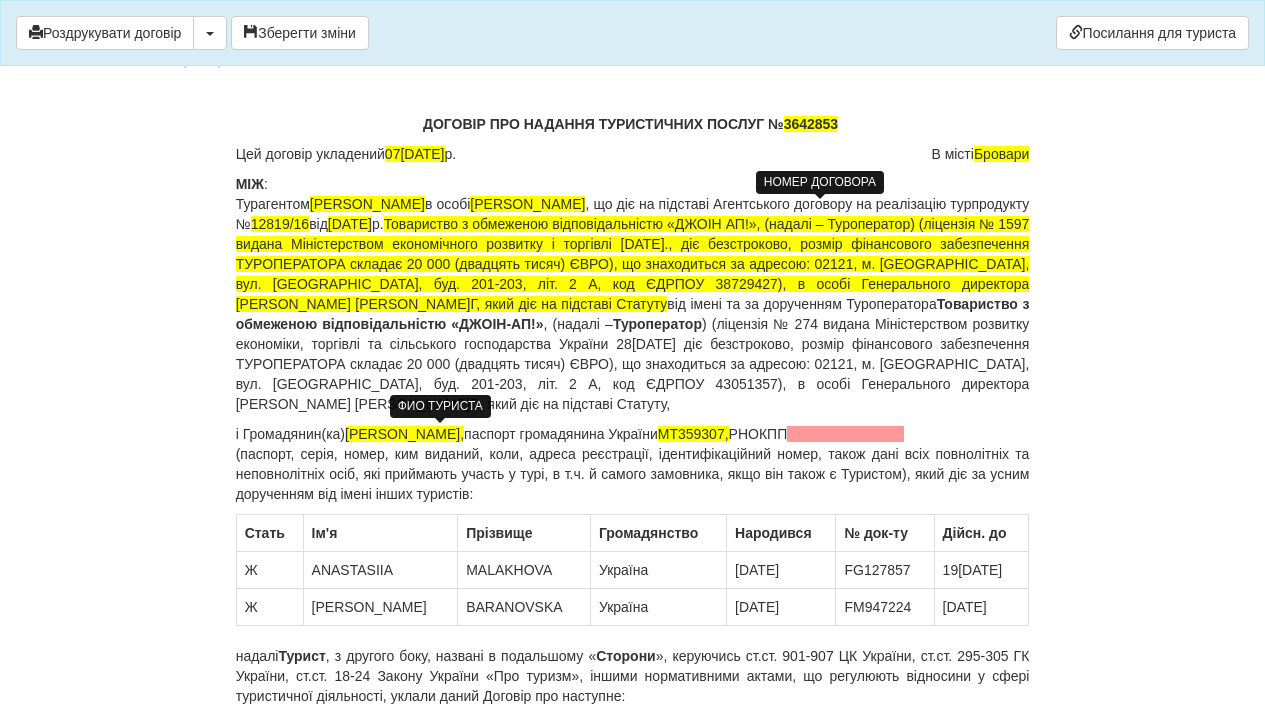 click on "і Громадянин(ка)  [PERSON_NAME],  паспорт громадянина України  МТ359307,  РНОКПП
(паспорт, серія, номер, ким виданий, коли, адреса реєстрації, ідентифікаційний номер, також дані всіх повнолітніх та неповнолітніх осіб, які приймають участь у турі, в т.ч. й самого замовника, якщо він також є Туристом), який діє за усним дорученням від імені інших туристів:" at bounding box center [633, 464] 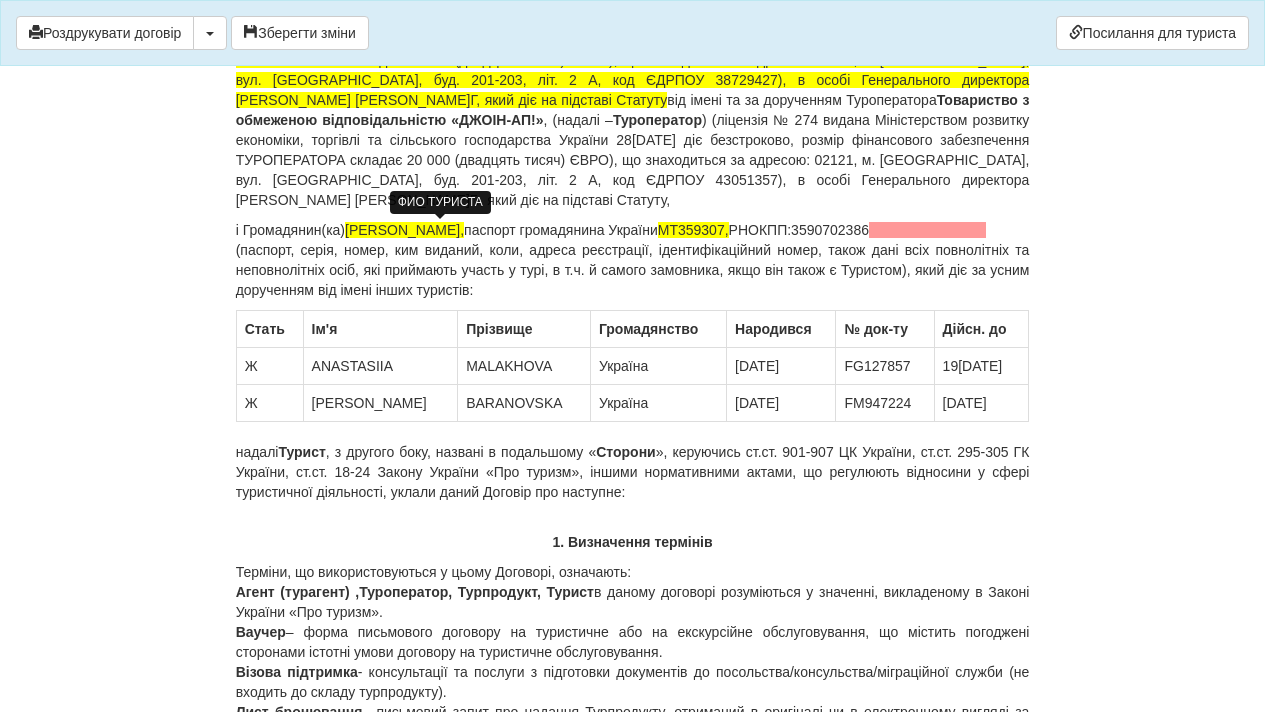 scroll, scrollTop: 239, scrollLeft: 0, axis: vertical 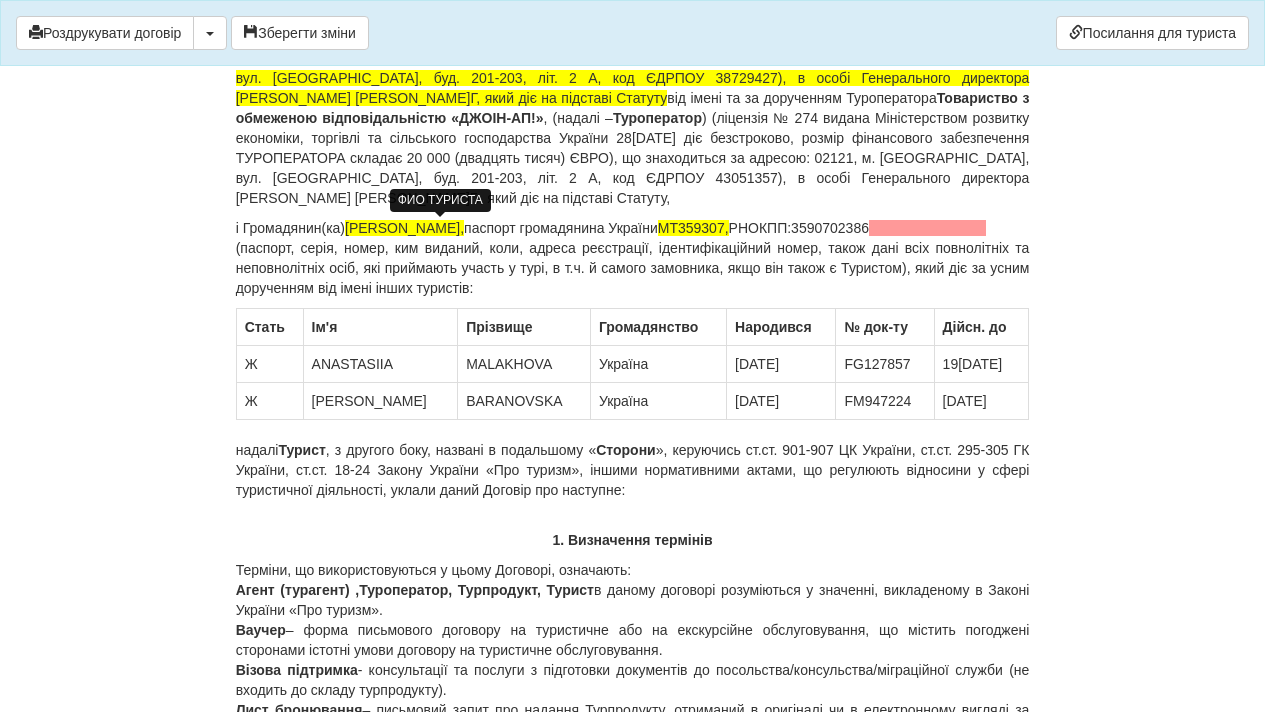 click on "і Громадянин(ка)  [PERSON_NAME],  паспорт громадянина України  МТ359307,  РНОКПП:3590702386
(паспорт, серія, номер, ким виданий, коли, адреса реєстрації, ідентифікаційний номер, також дані всіх повнолітніх та неповнолітніх осіб, які приймають участь у турі, в т.ч. й самого замовника, якщо він також є Туристом), який діє за усним дорученням від імені інших туристів:" at bounding box center [633, 258] 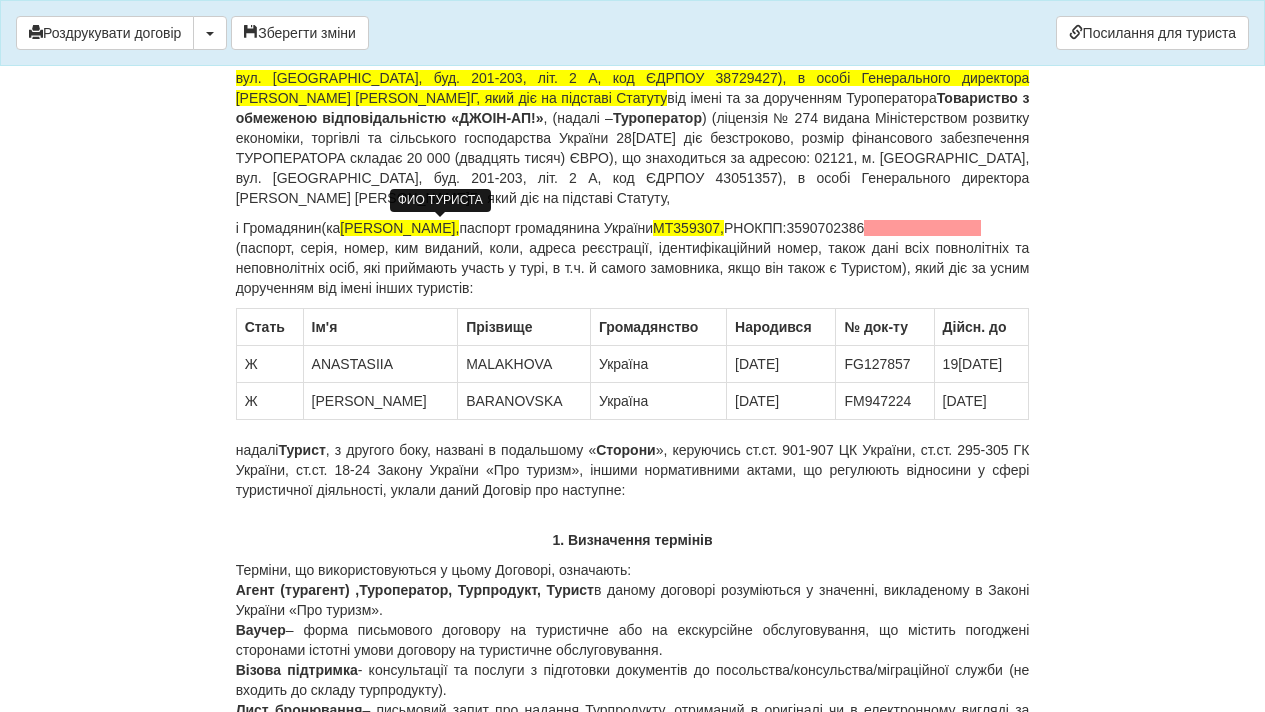 click on "і Громадянин(ка [PERSON_NAME],  паспорт громадянина України  МТ359307,  РНОКПП:3590702386
(паспорт, серія, номер, ким виданий, коли, адреса реєстрації, ідентифікаційний номер, також дані всіх повнолітніх та неповнолітніх осіб, які приймають участь у турі, в т.ч. й самого замовника, якщо він також є Туристом), який діє за усним дорученням від імені інших туристів:" at bounding box center (633, 258) 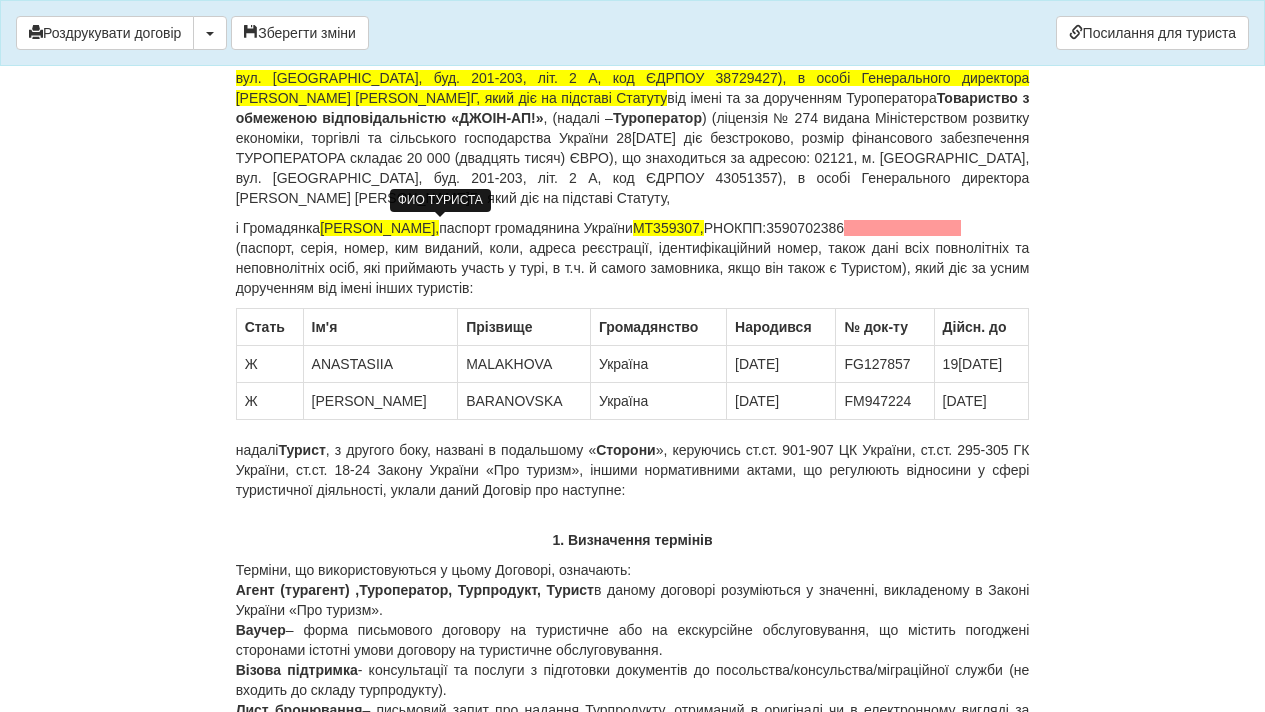click on "і Громадянка [PERSON_NAME],  паспорт громадянина України  МТ359307,  РНОКПП:3590702386
(паспорт, серія, номер, ким виданий, коли, адреса реєстрації, ідентифікаційний номер, також дані всіх повнолітніх та неповнолітніх осіб, які приймають участь у турі, в т.ч. й самого замовника, якщо він також є Туристом), який діє за усним дорученням від імені інших туристів:" at bounding box center (633, 258) 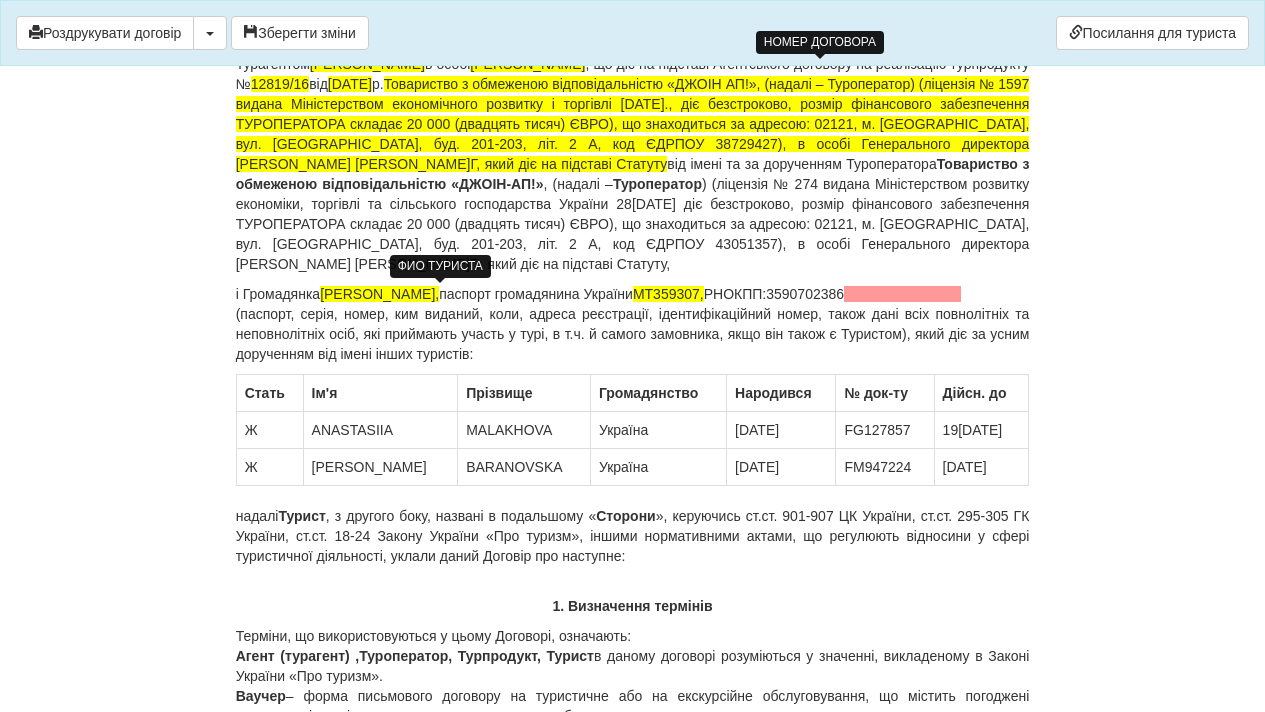 scroll, scrollTop: 0, scrollLeft: 0, axis: both 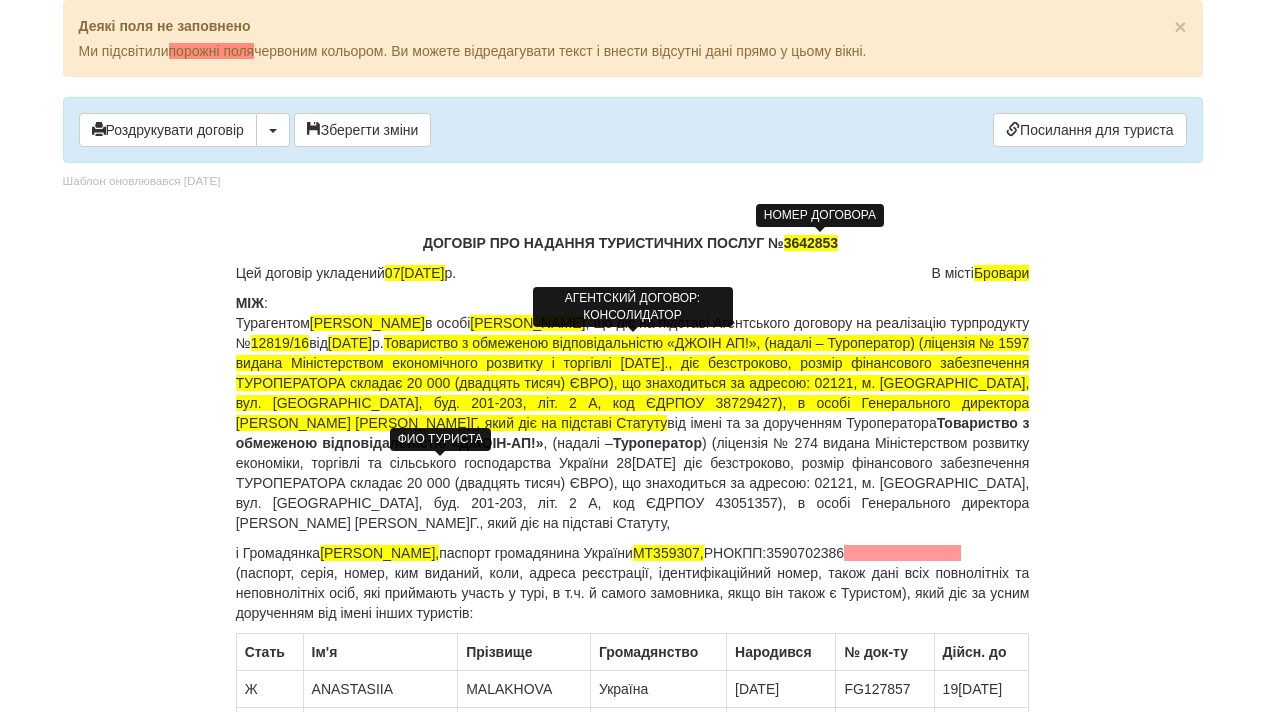 click on "Товариство з обмеженою відповідальністю «ДЖОІН АП!», (надалі – Туроператор) (ліцензія № 1597 видана Міністерством економічного розвитку і торгівлі [DATE]., діє безстроково, розмір фінансового забезпечення ТУРОПЕРАТОРА складає 20 000 (двадцять тисяч) ЄВРО), що знаходиться за адресою: 02121, м. [GEOGRAPHIC_DATA], вул. [GEOGRAPHIC_DATA], буд. 201-203, літ. 2 А, код ЄДРПОУ 38729427), в особі Генерального директора [PERSON_NAME] [PERSON_NAME]Г, який діє на підставі Статуту" at bounding box center (633, 383) 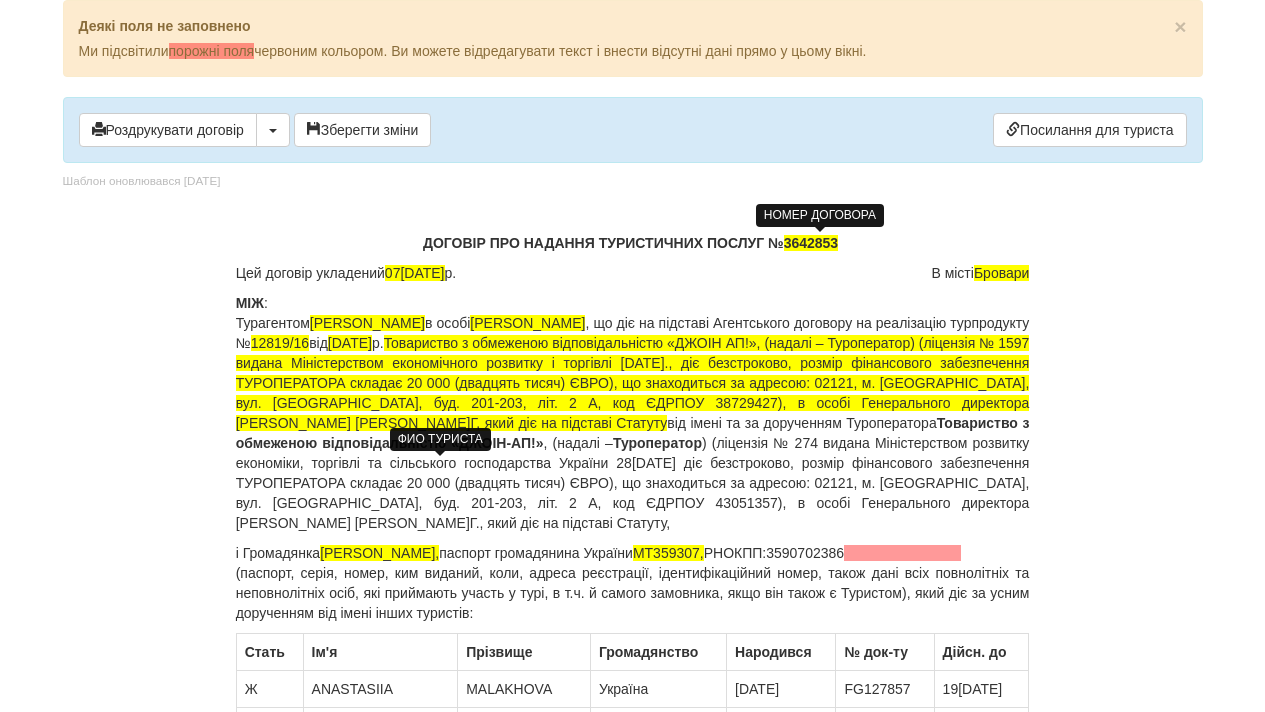 scroll, scrollTop: 164, scrollLeft: 0, axis: vertical 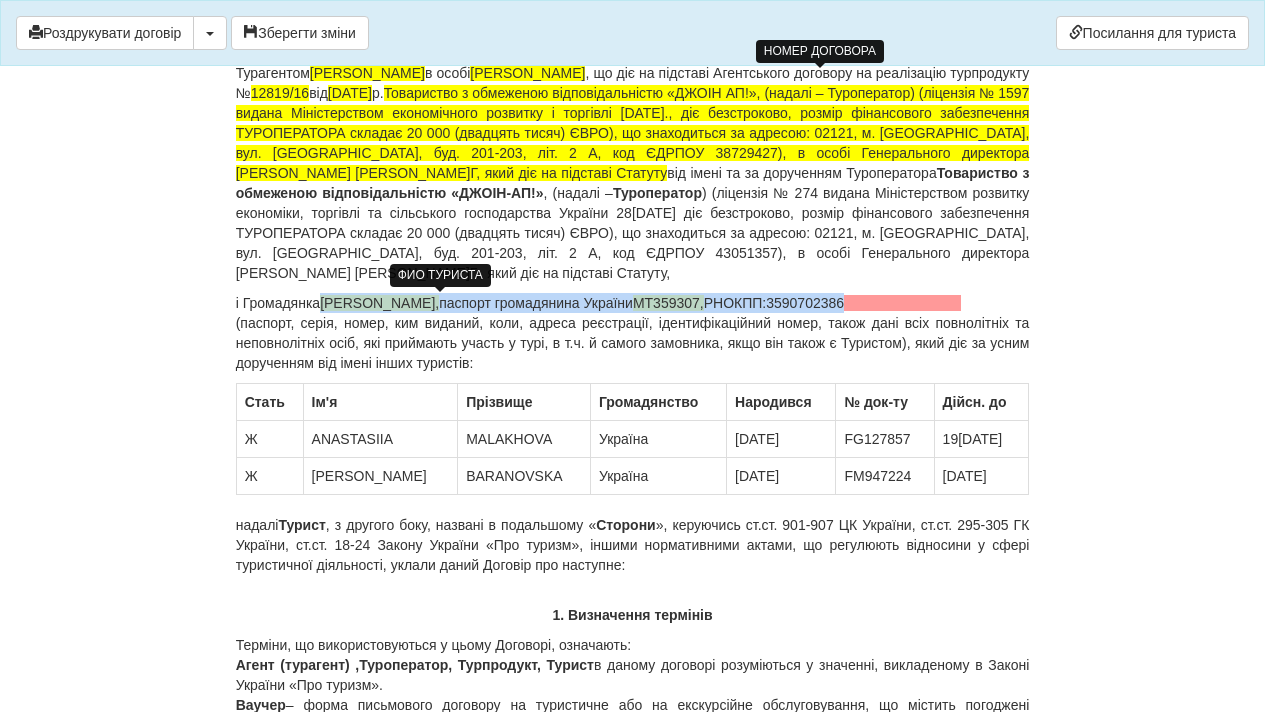 drag, startPoint x: 327, startPoint y: 298, endPoint x: 973, endPoint y: 301, distance: 646.00696 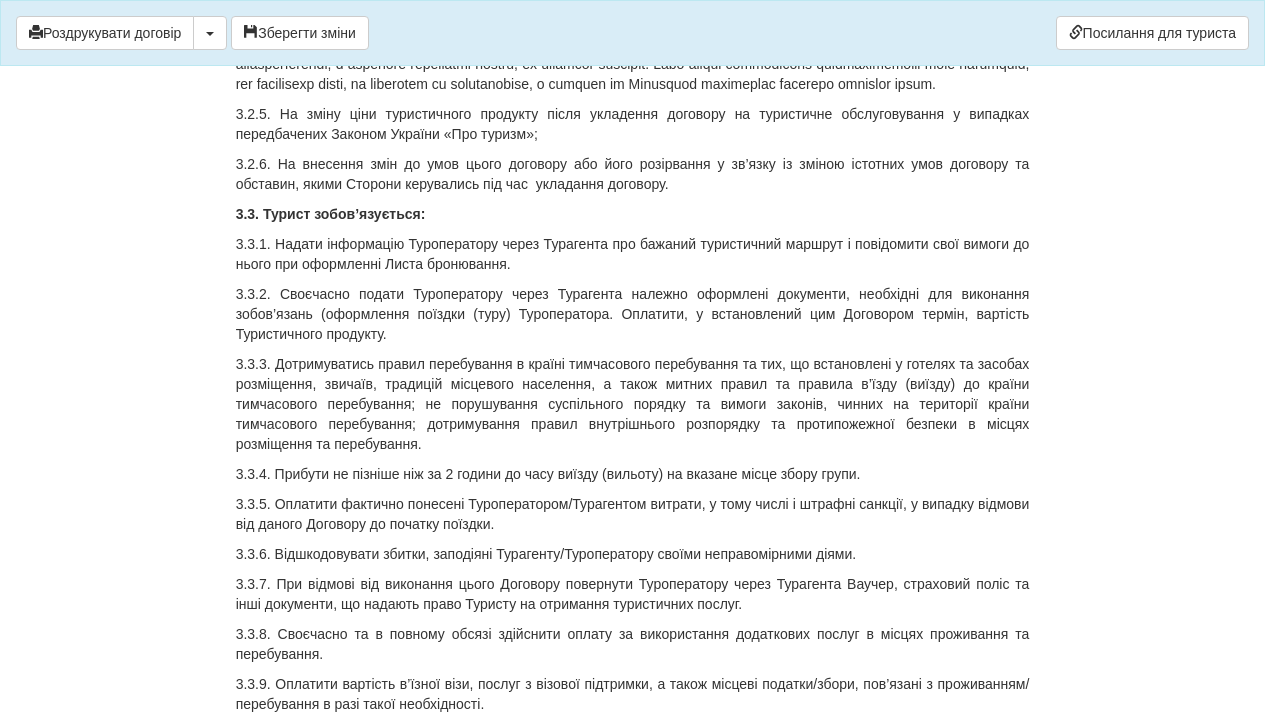 scroll, scrollTop: 3862, scrollLeft: 0, axis: vertical 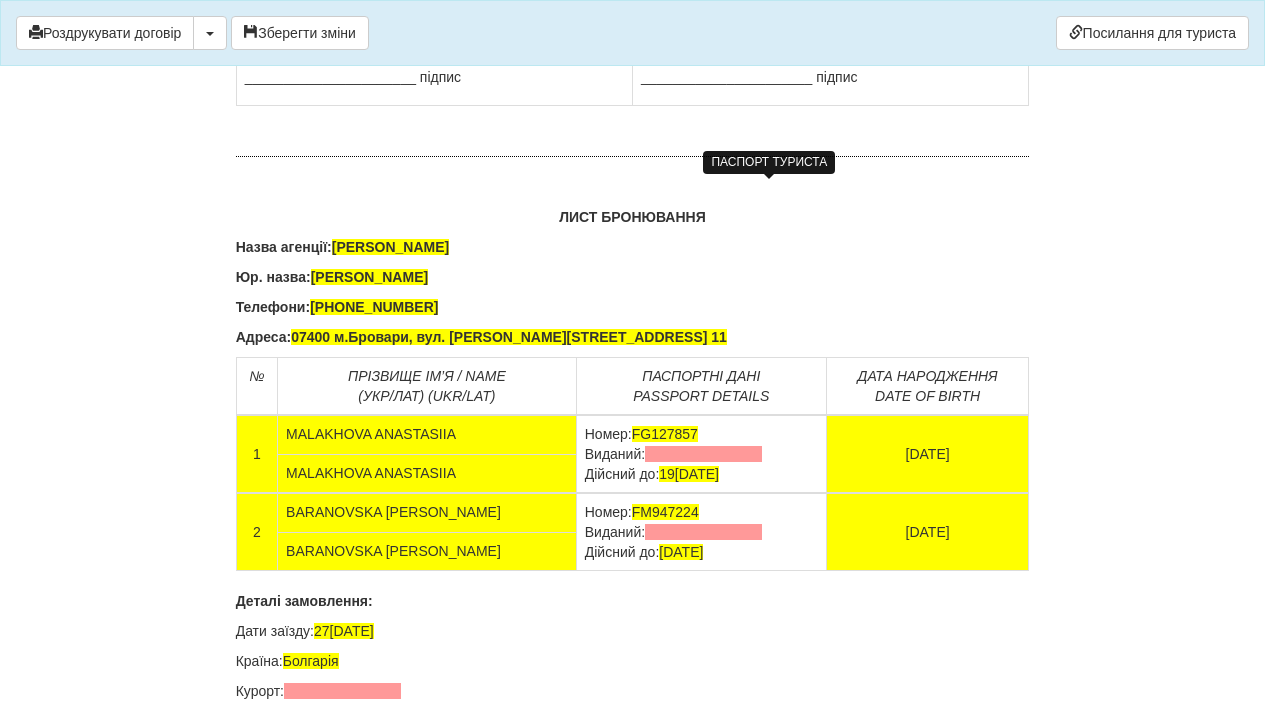 click on "FG127857 виданий ," at bounding box center [761, -210] 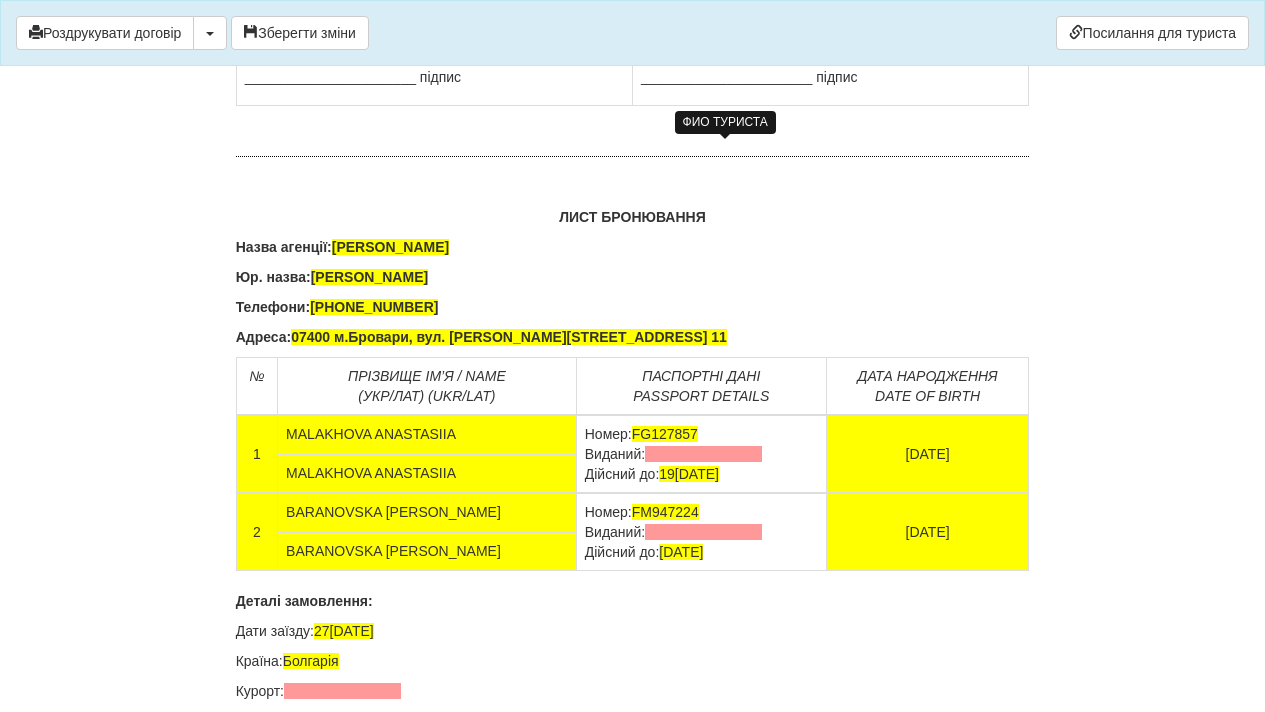 drag, startPoint x: 783, startPoint y: 163, endPoint x: 642, endPoint y: 152, distance: 141.42842 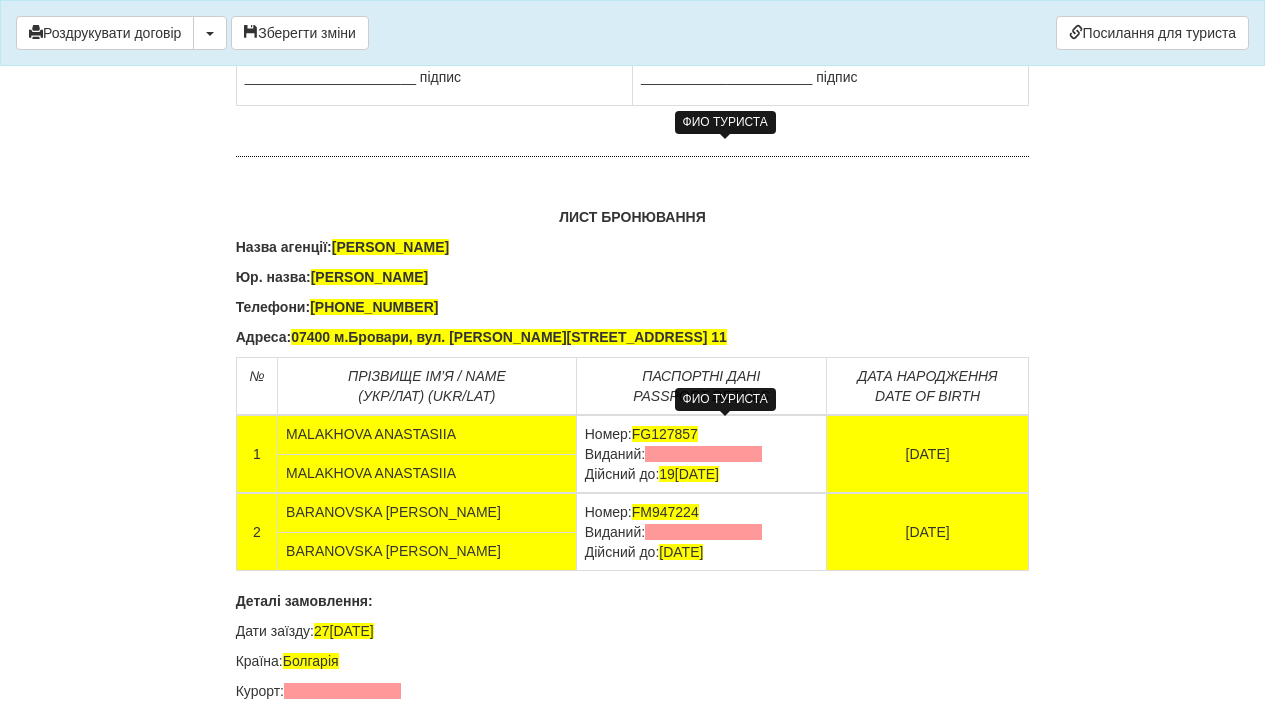 drag, startPoint x: 820, startPoint y: 429, endPoint x: 645, endPoint y: 431, distance: 175.01143 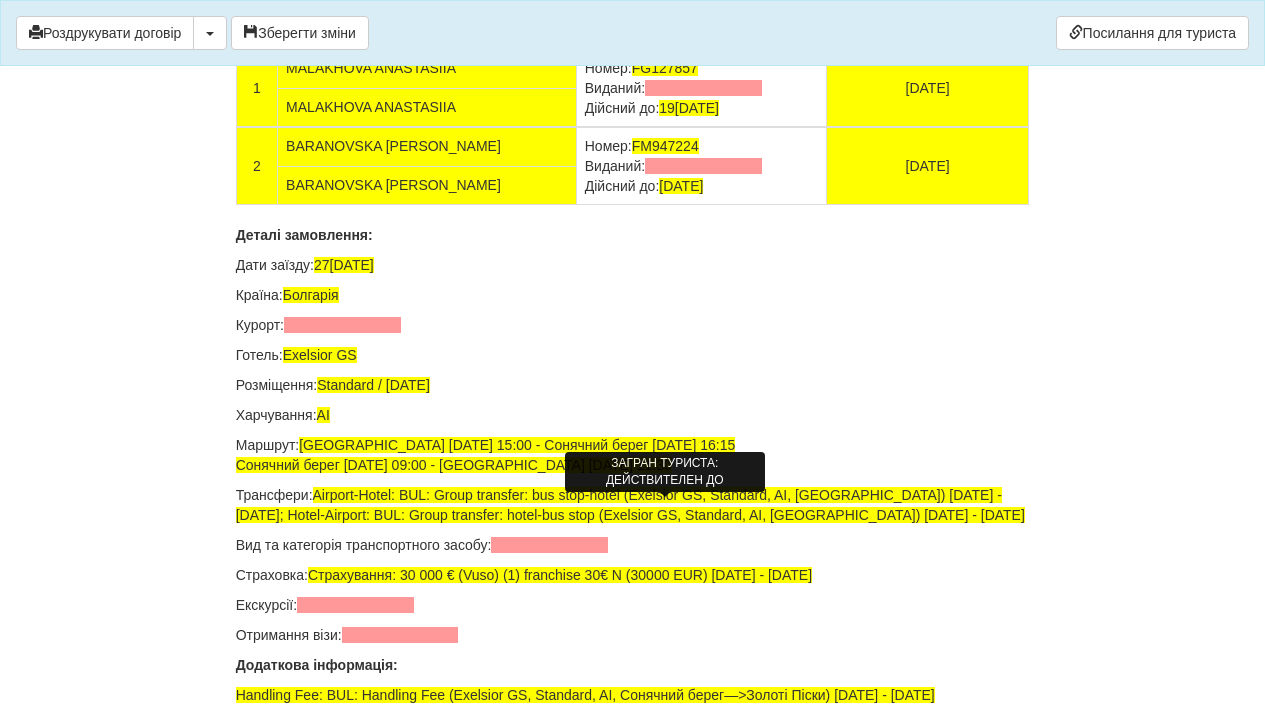 scroll, scrollTop: 13233, scrollLeft: 0, axis: vertical 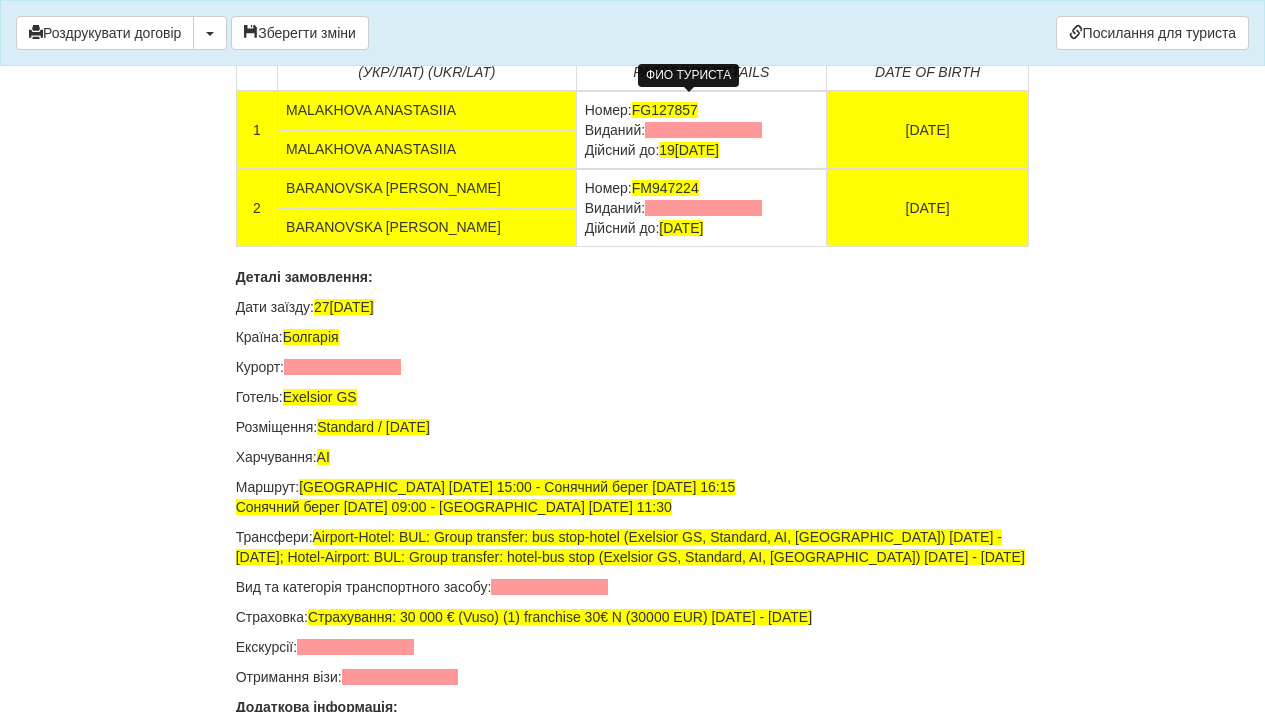 drag, startPoint x: 749, startPoint y: 107, endPoint x: 643, endPoint y: 103, distance: 106.07545 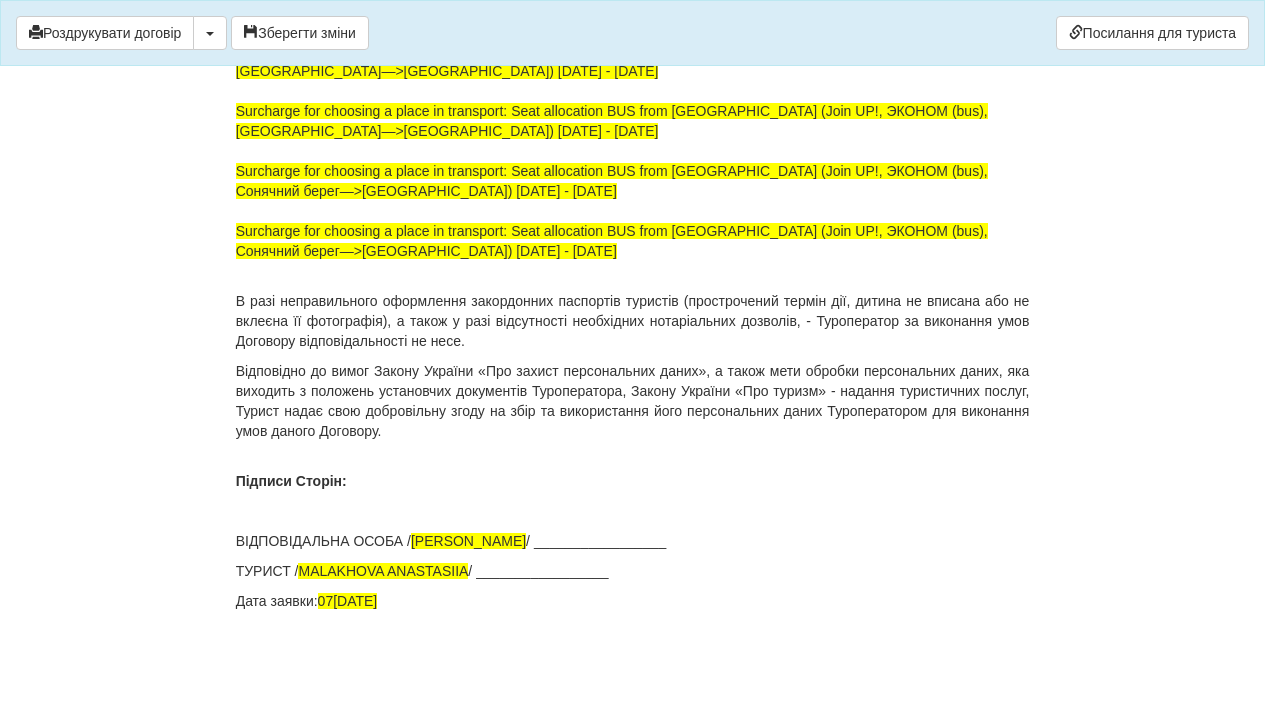 scroll, scrollTop: 14439, scrollLeft: 0, axis: vertical 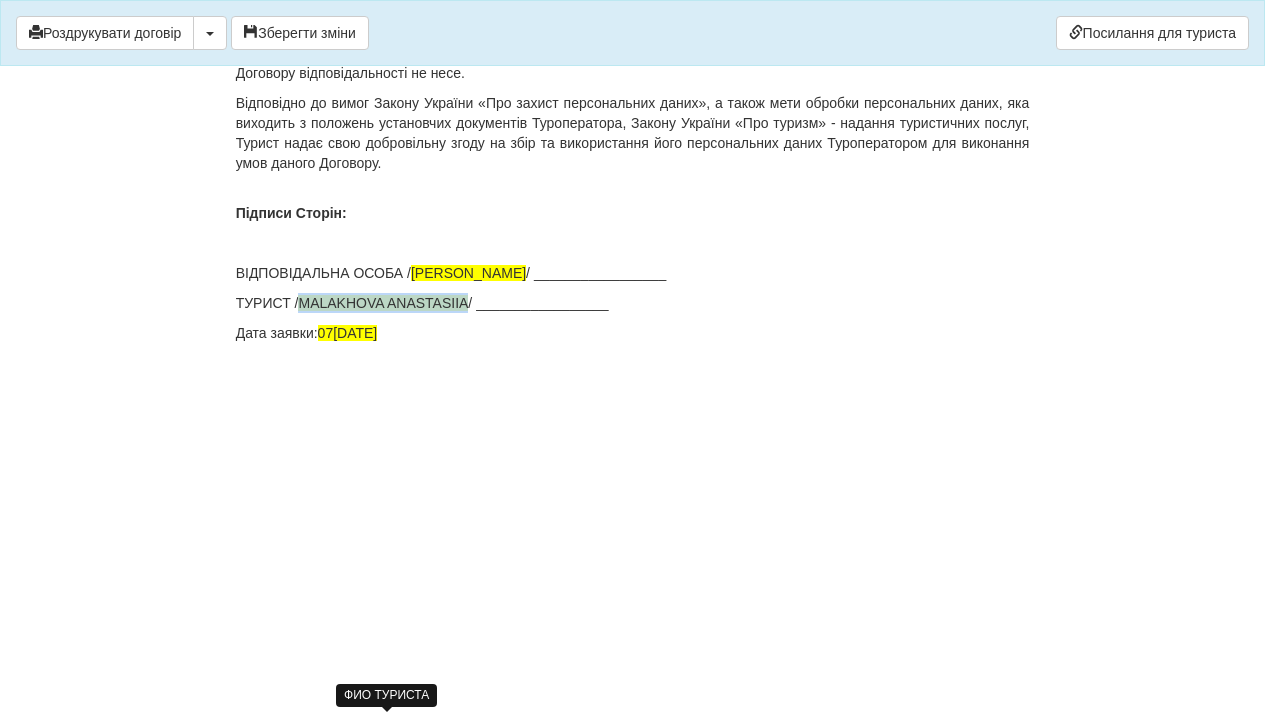 drag, startPoint x: 472, startPoint y: 569, endPoint x: 307, endPoint y: 565, distance: 165.04848 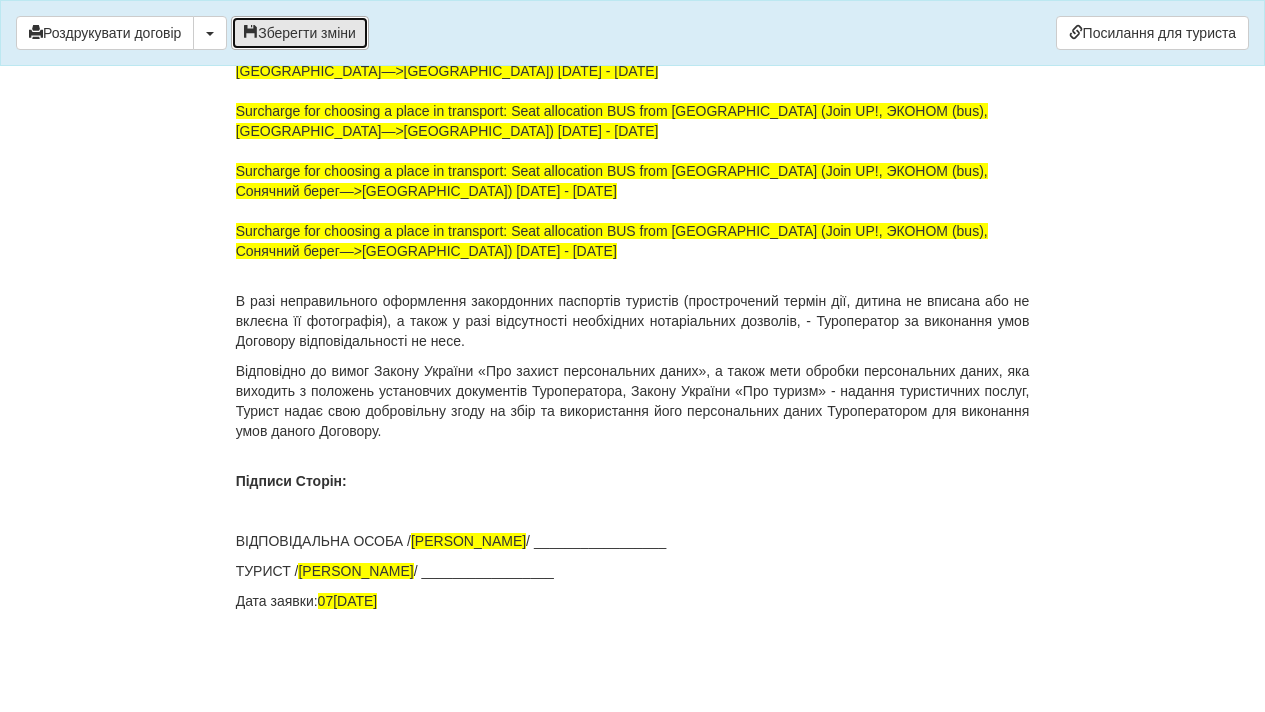 click on "Зберегти зміни" at bounding box center [300, 33] 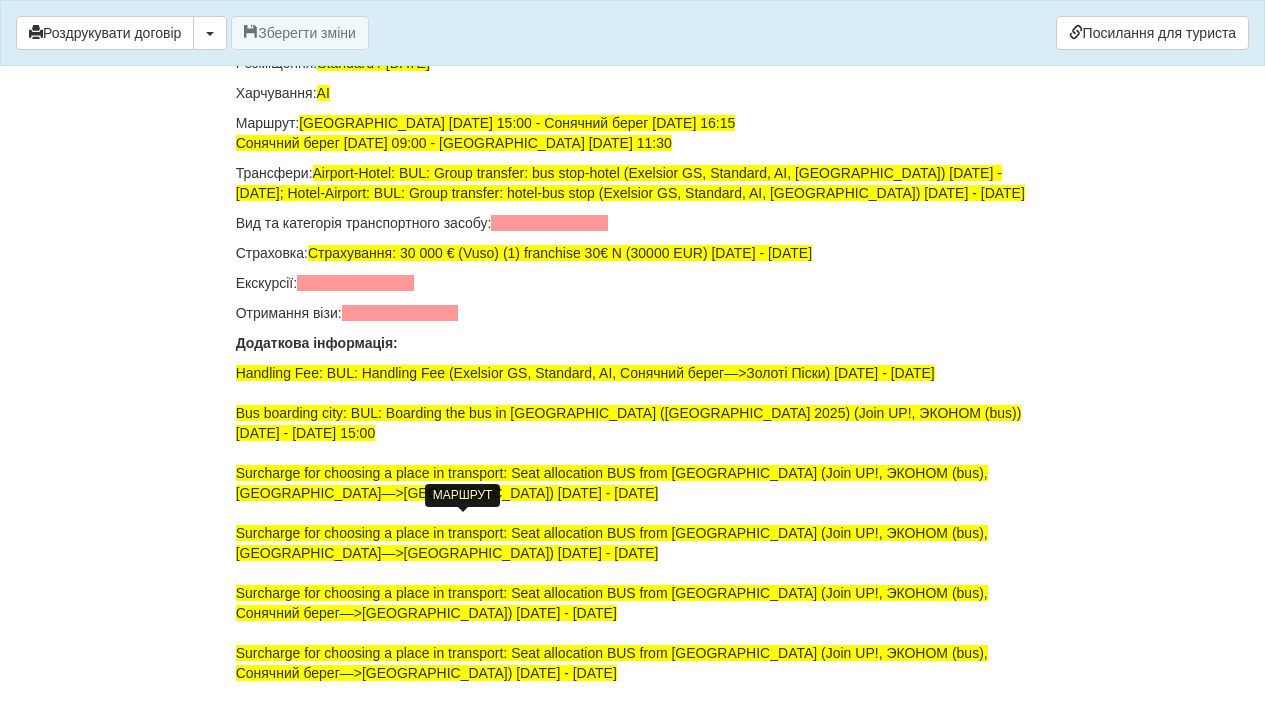 scroll, scrollTop: 13582, scrollLeft: 0, axis: vertical 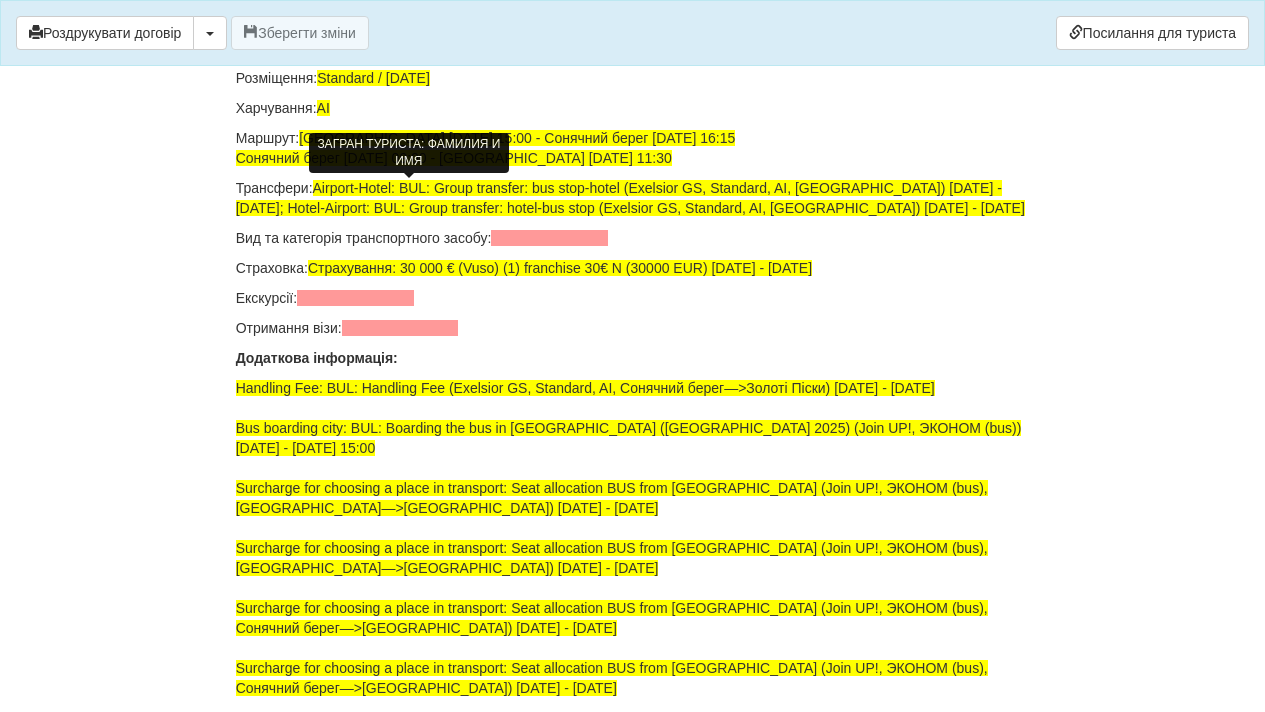 drag, startPoint x: 468, startPoint y: 201, endPoint x: 283, endPoint y: 198, distance: 185.02432 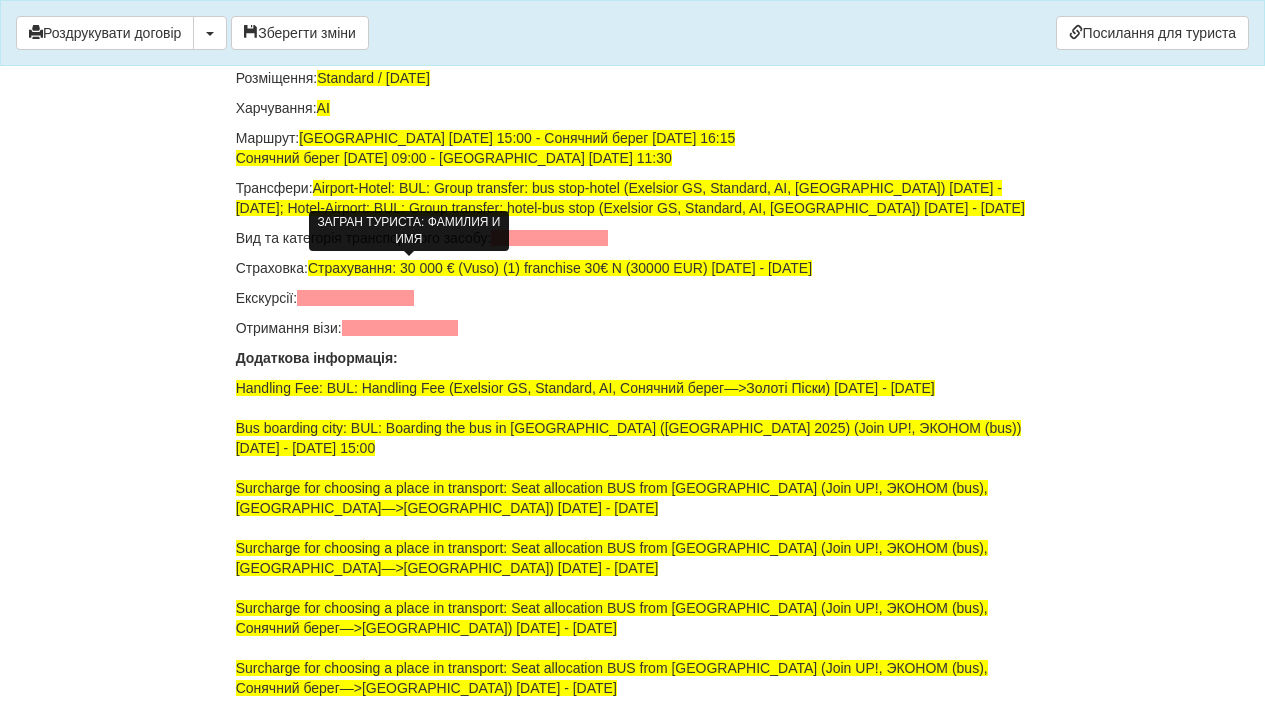 drag, startPoint x: 443, startPoint y: 281, endPoint x: 286, endPoint y: 277, distance: 157.05095 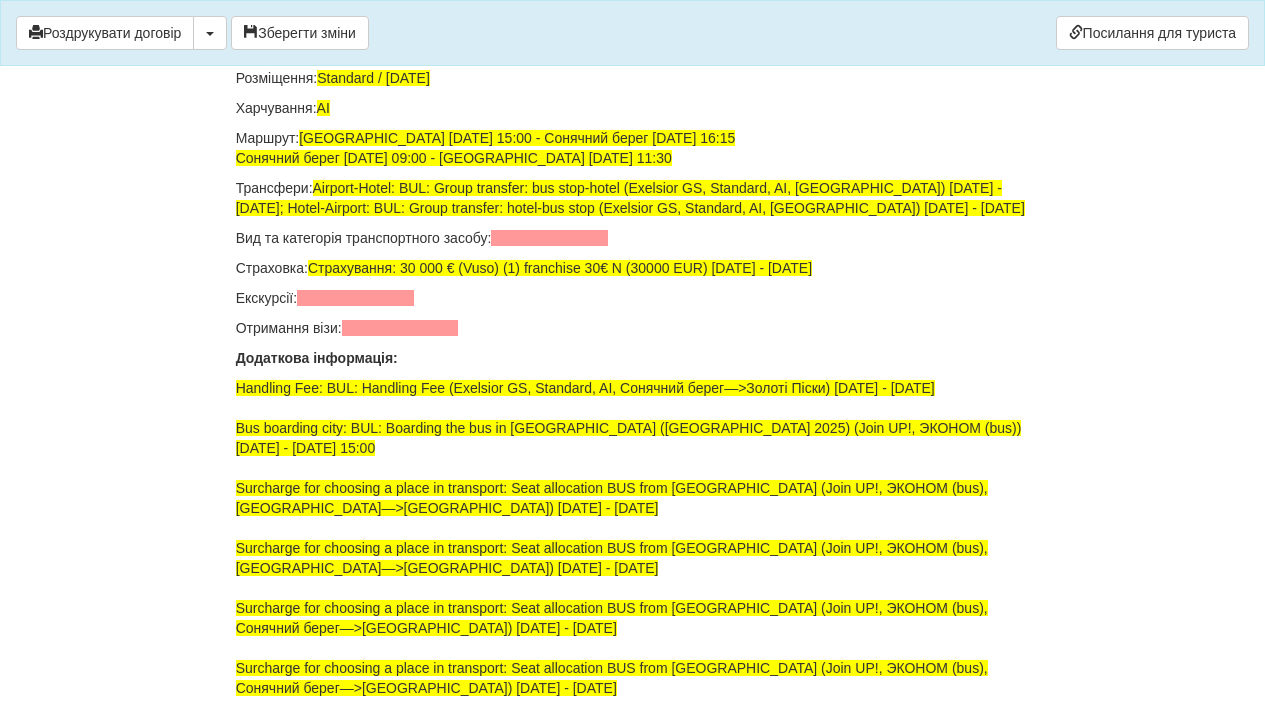 click on "ДОГОВІР ПРО НАДАННЯ ТУРИСТИЧНИХ ПОСЛУГ № 3642853
Цей договір укладений  [DATE] місті  [GEOGRAPHIC_DATA]
МІЖ :
Турагентом  [PERSON_NAME]  в особі  [PERSON_NAME] , що діє на підставі Агентського договору на реалізацію турпродукту № 12819/16  від  [DATE]
від імені та за дорученням Туроператора  Товариство з обмеженою відповідальністю «[PERSON_NAME]-АП!» , (надалі –  Туроператор
і Громадянка  [PERSON_NAME],  паспорт громадянина України  МТ359307,  РНОКПП:3590702386" at bounding box center [633, -6209] 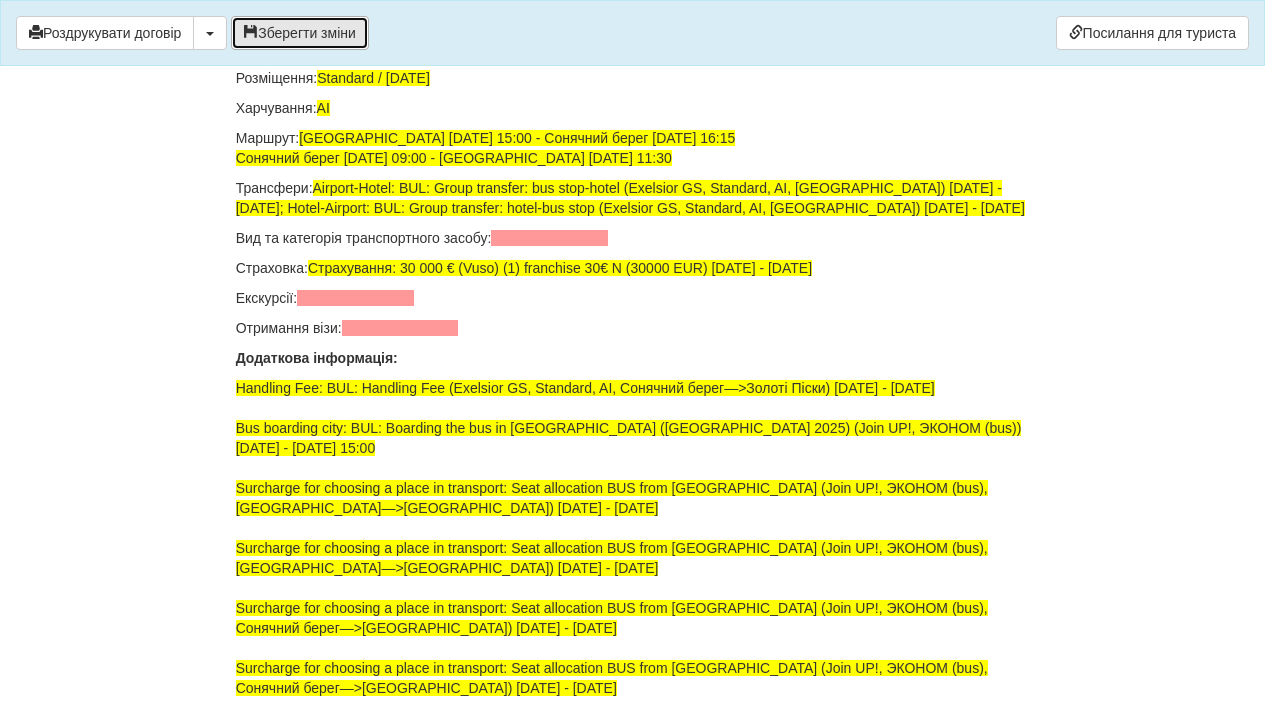 click on "Зберегти зміни" at bounding box center (300, 33) 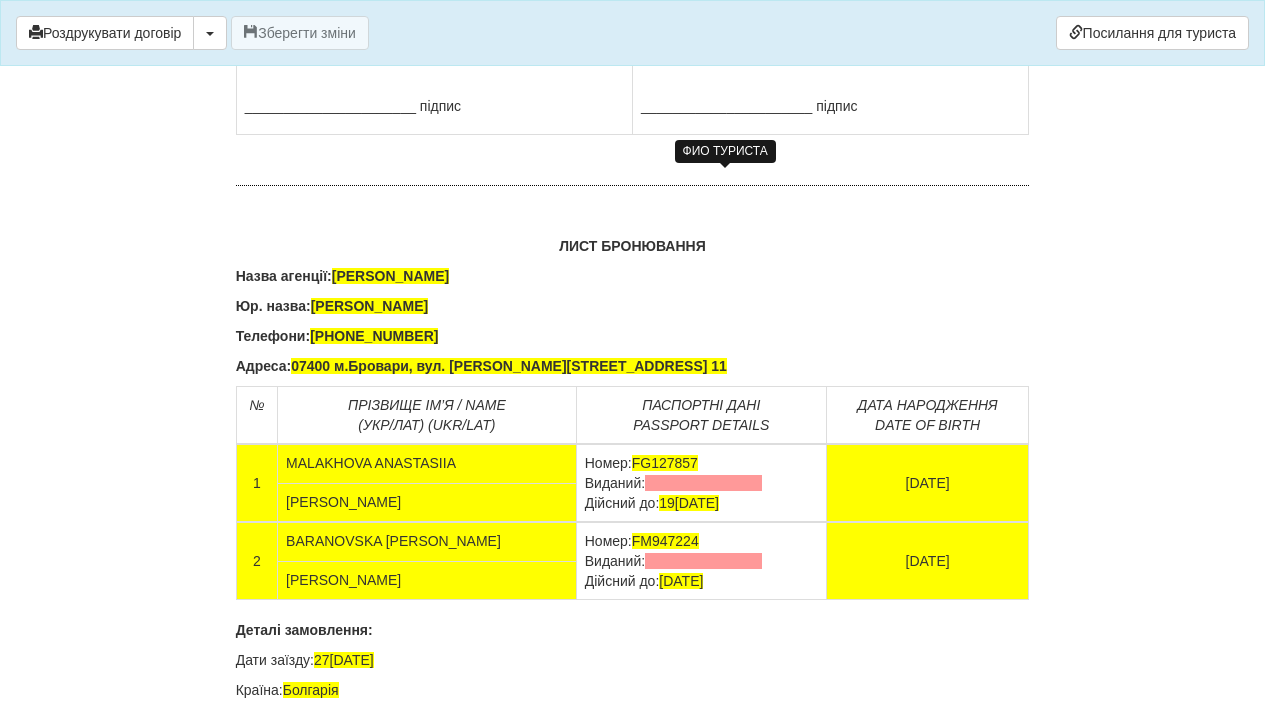 scroll, scrollTop: 13022, scrollLeft: 0, axis: vertical 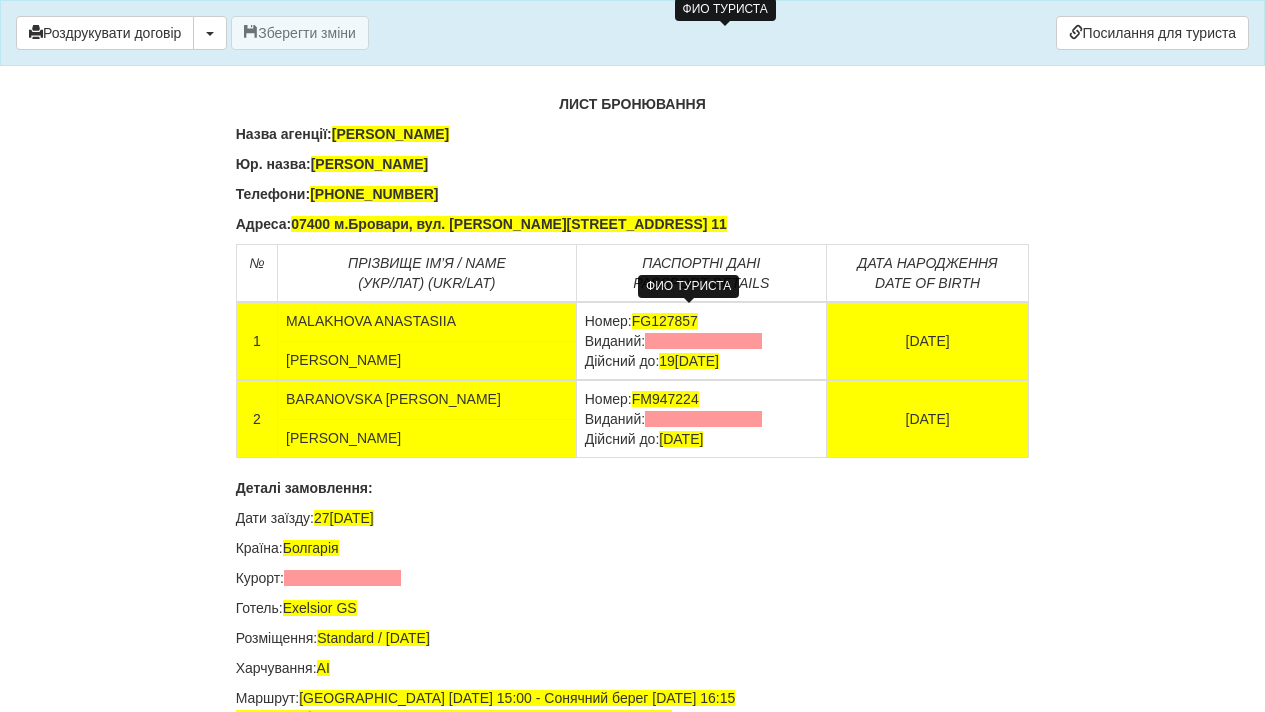 drag, startPoint x: 718, startPoint y: 316, endPoint x: 644, endPoint y: 319, distance: 74.06078 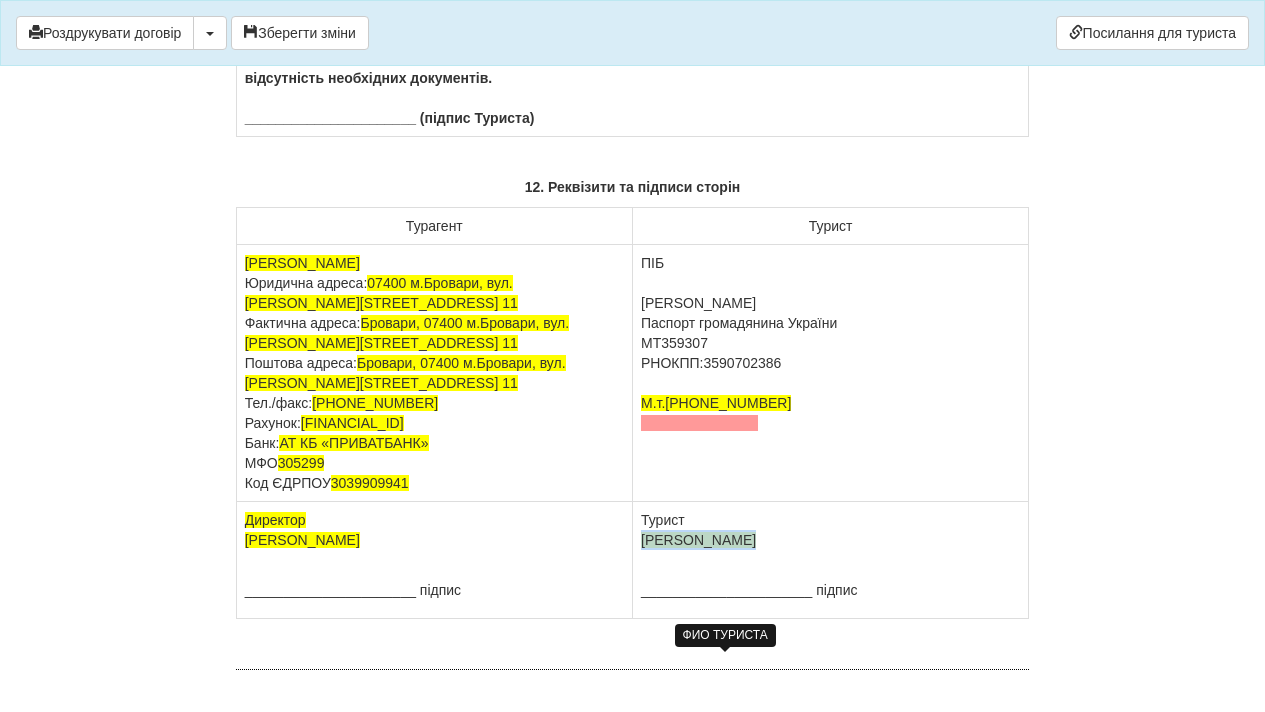 scroll, scrollTop: 12208, scrollLeft: 0, axis: vertical 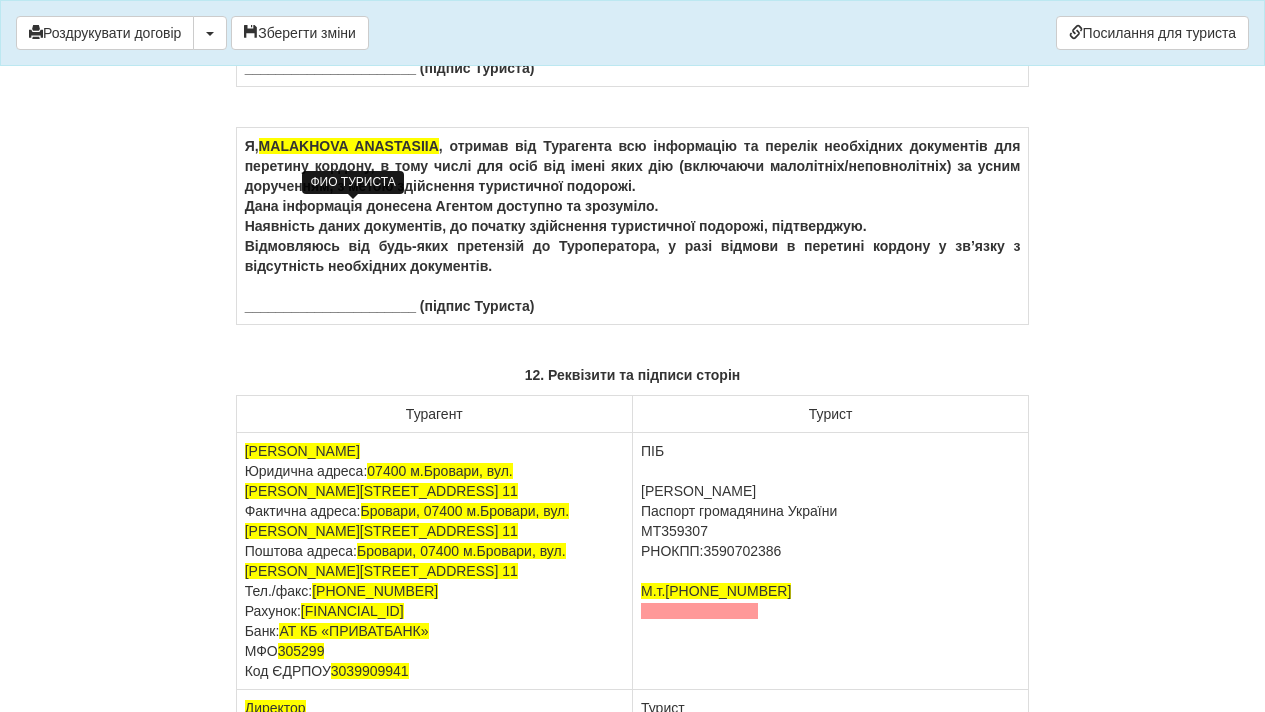 drag, startPoint x: 441, startPoint y: 209, endPoint x: 268, endPoint y: 204, distance: 173.07224 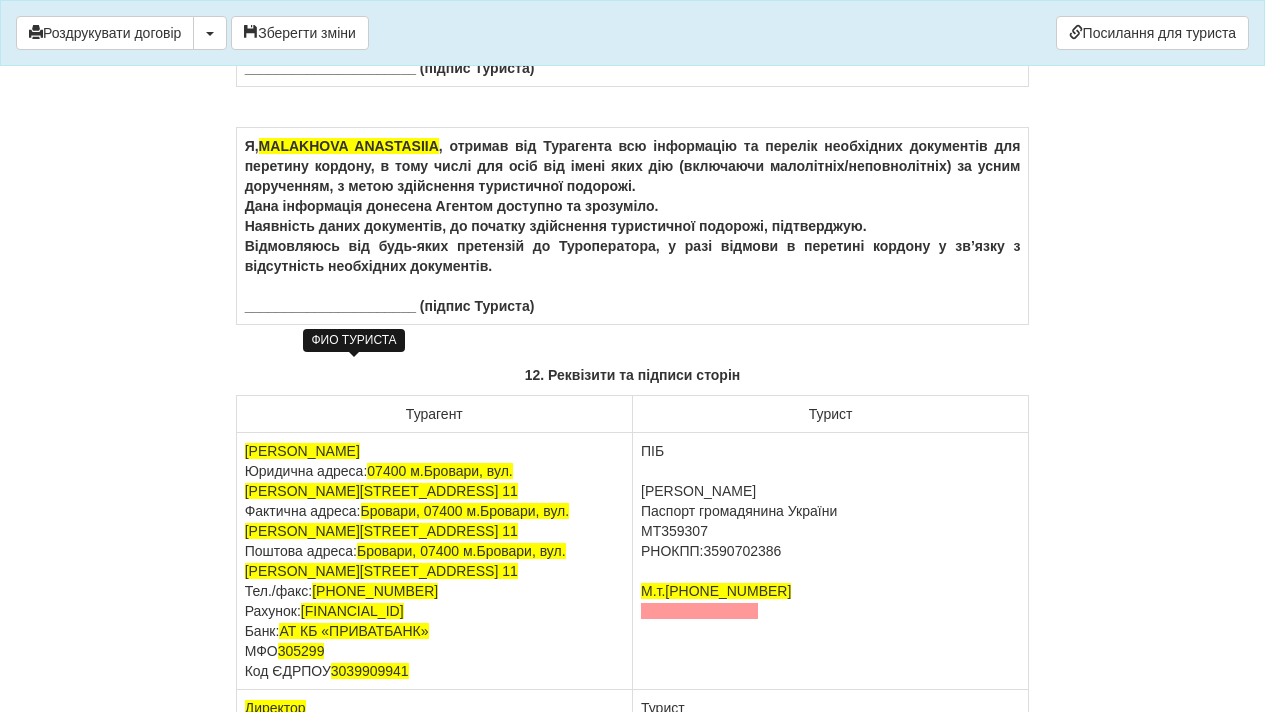 drag, startPoint x: 445, startPoint y: 367, endPoint x: 267, endPoint y: 363, distance: 178.04494 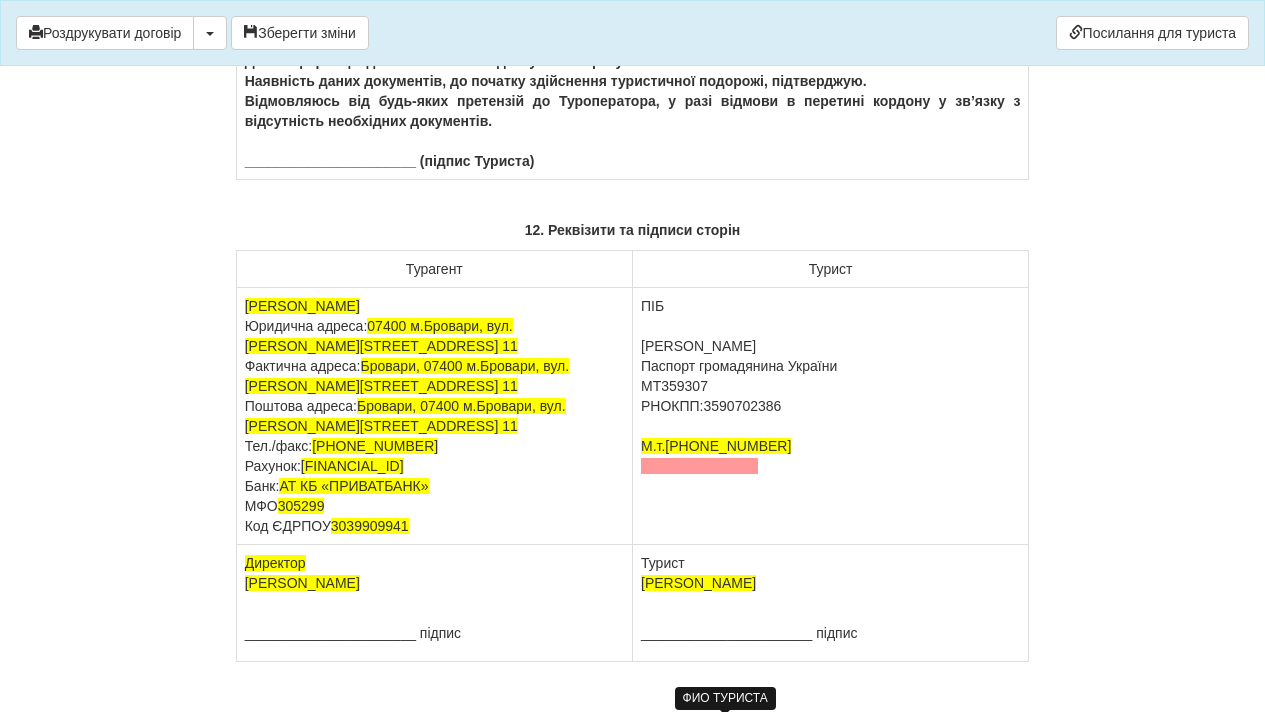 scroll, scrollTop: 12389, scrollLeft: 0, axis: vertical 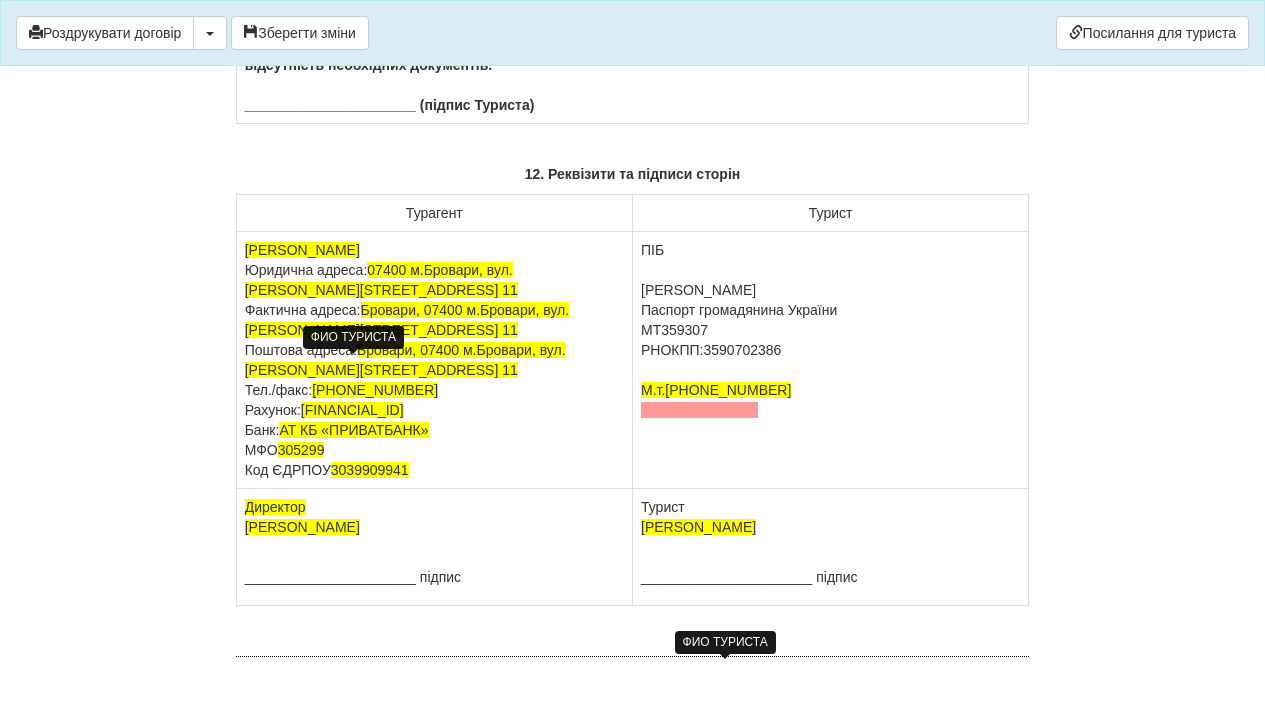 drag, startPoint x: 445, startPoint y: 365, endPoint x: 268, endPoint y: 359, distance: 177.10167 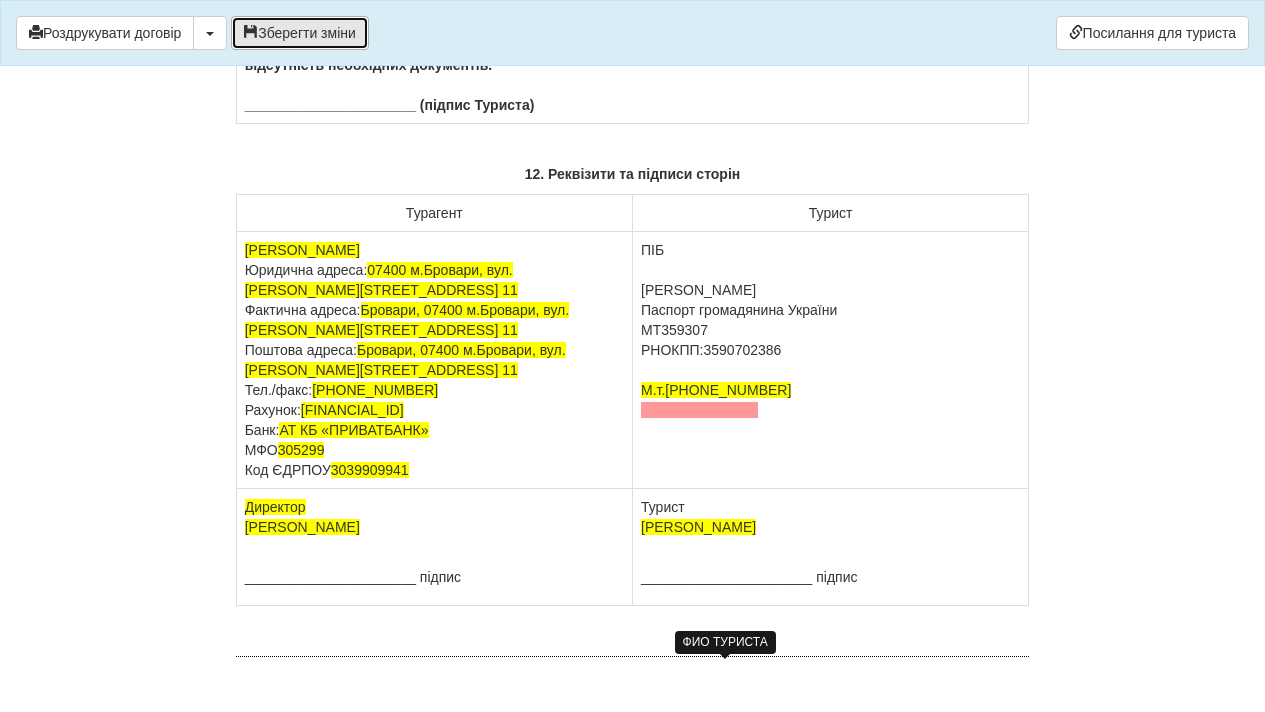 click on "Зберегти зміни" at bounding box center [300, 33] 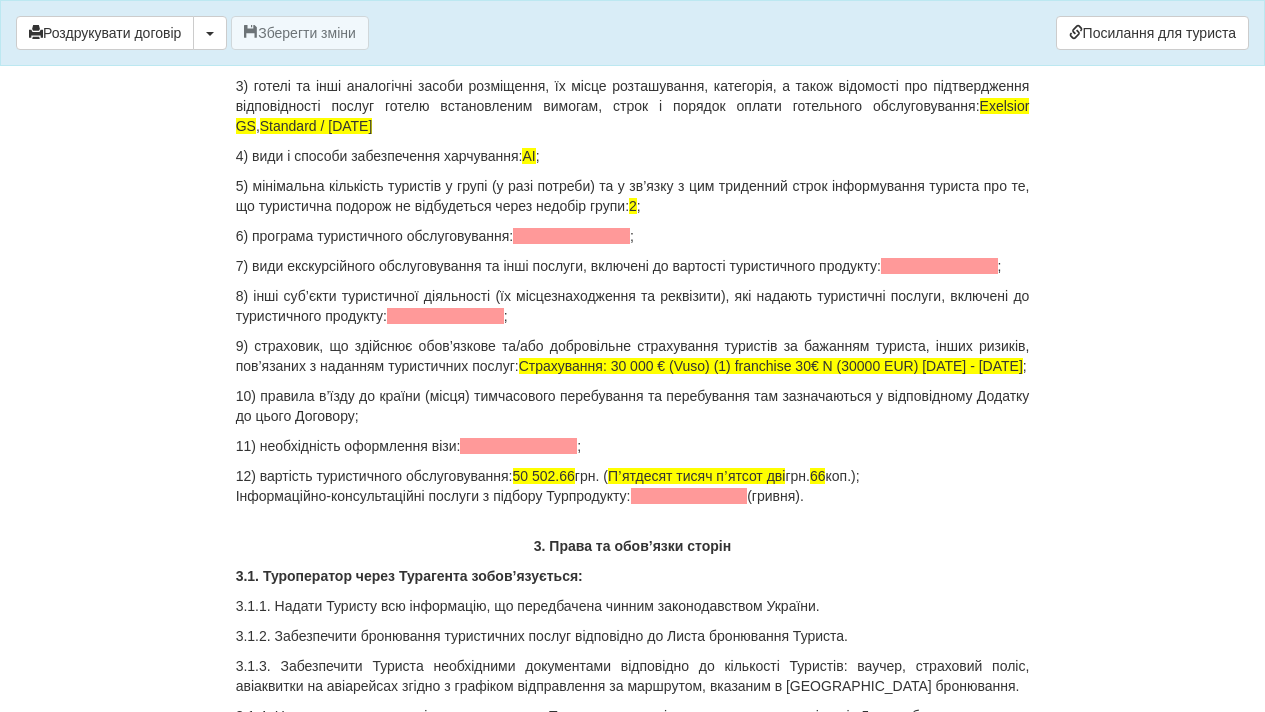 scroll, scrollTop: 2195, scrollLeft: 0, axis: vertical 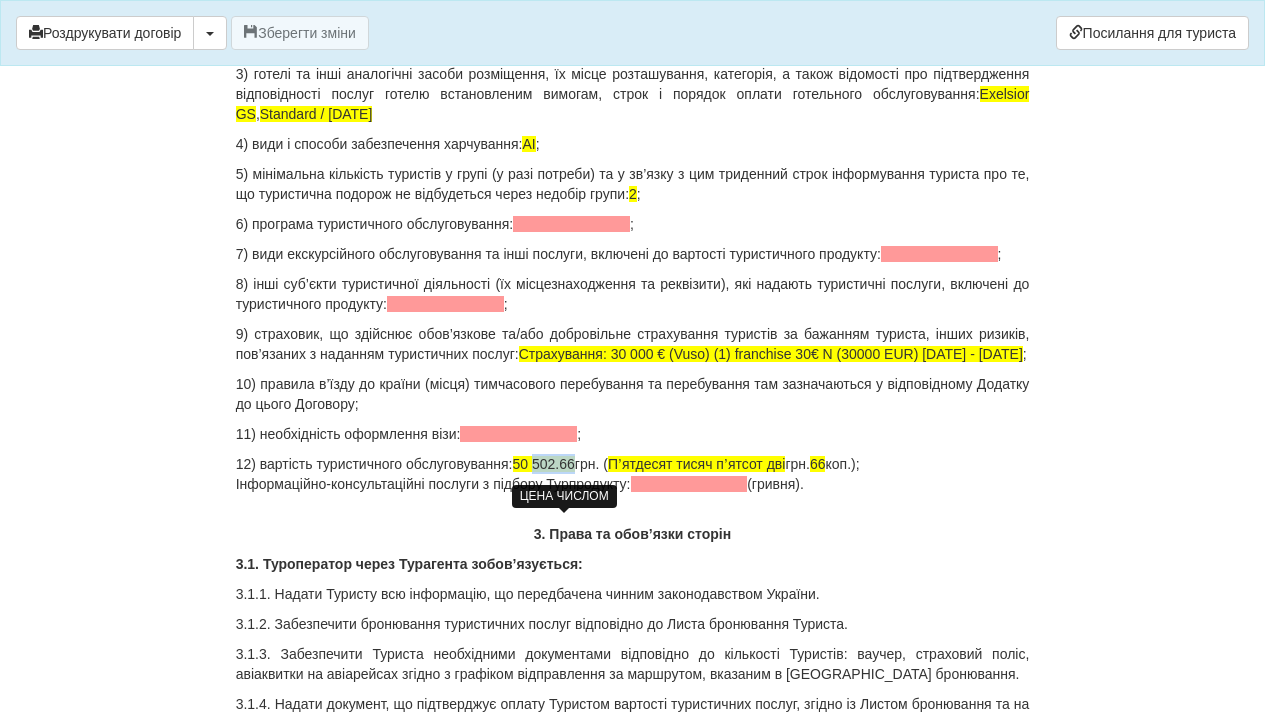 drag, startPoint x: 598, startPoint y: 524, endPoint x: 554, endPoint y: 525, distance: 44.011364 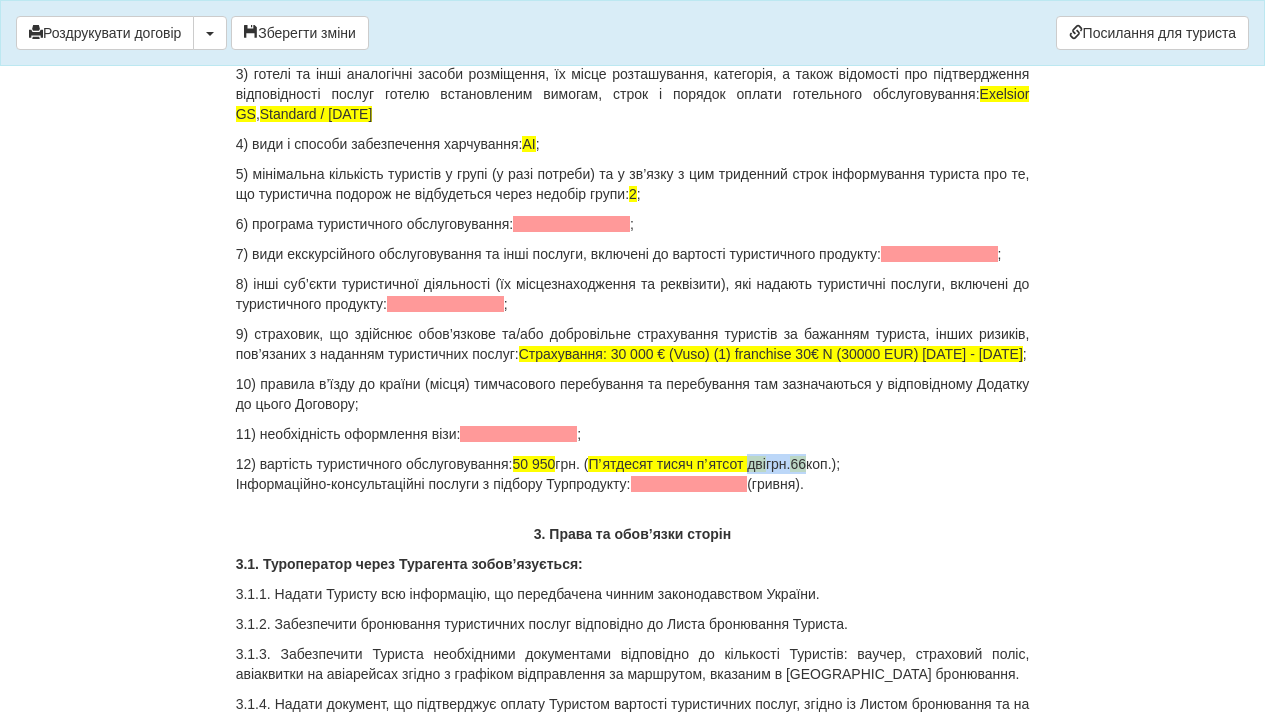 drag, startPoint x: 781, startPoint y: 523, endPoint x: 852, endPoint y: 524, distance: 71.00704 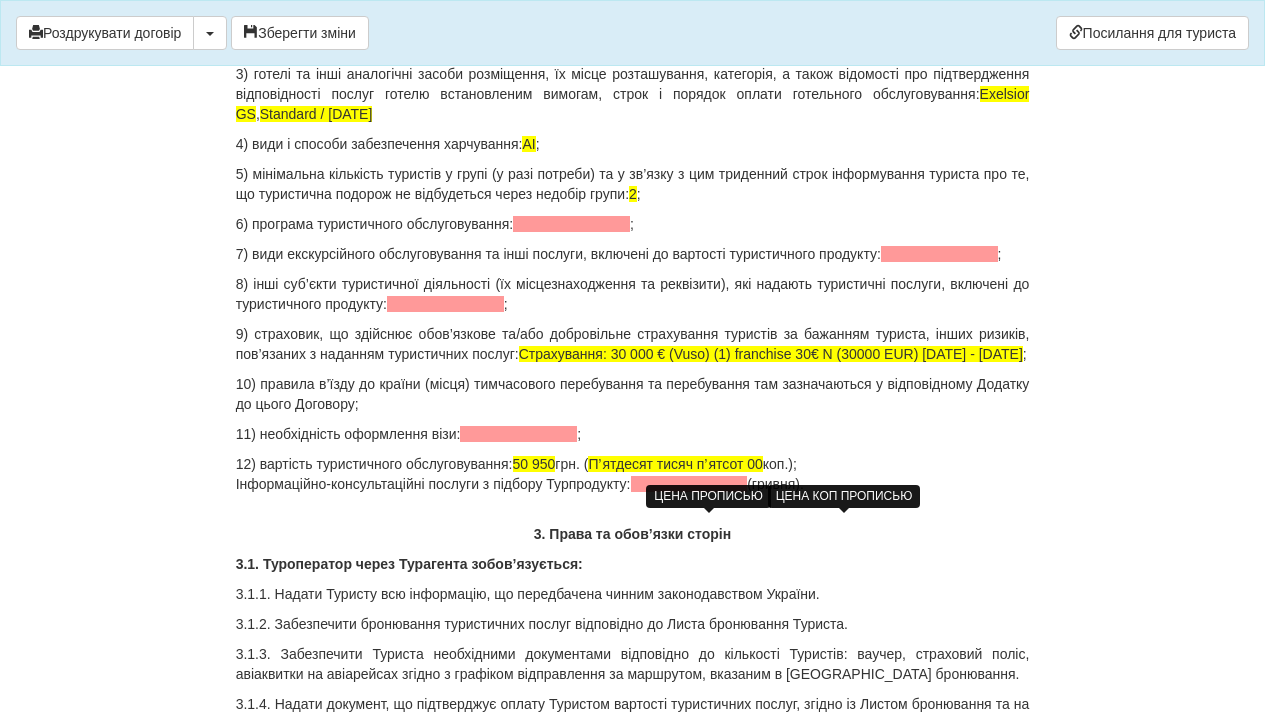 click on "Пʼятдесят тисяч пʼятсот 00" at bounding box center [675, 464] 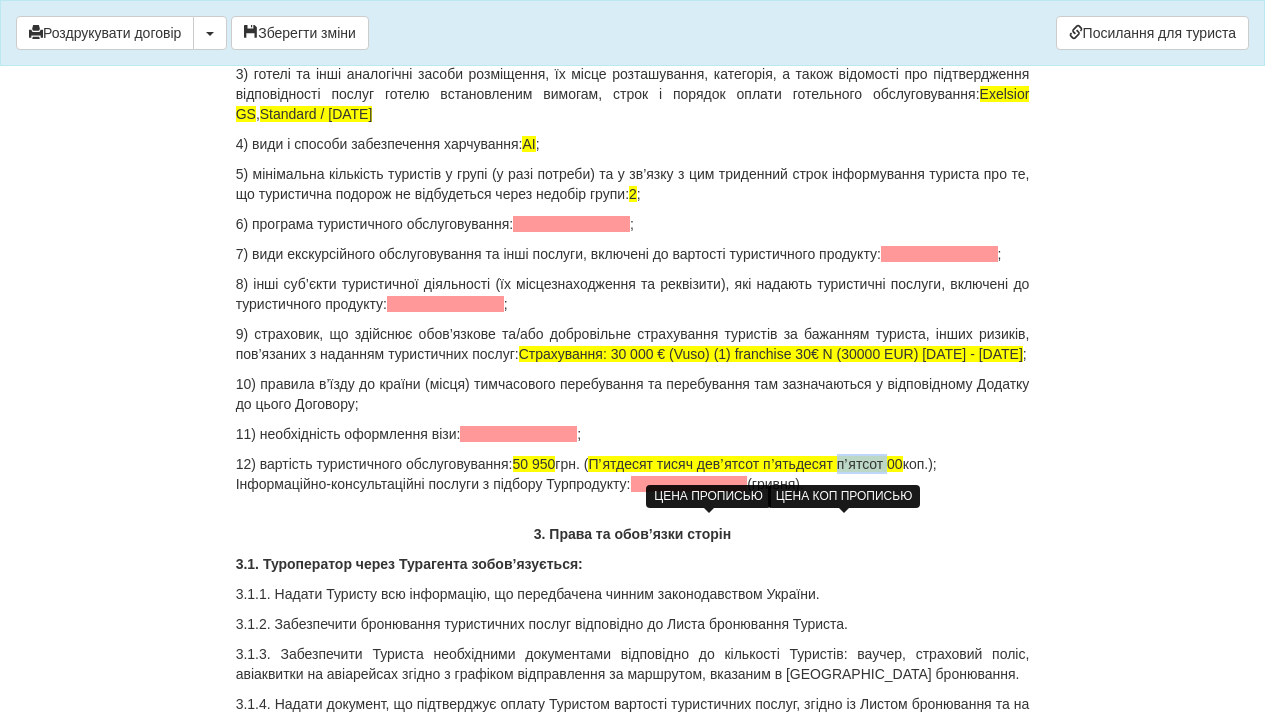 drag, startPoint x: 924, startPoint y: 518, endPoint x: 874, endPoint y: 524, distance: 50.358715 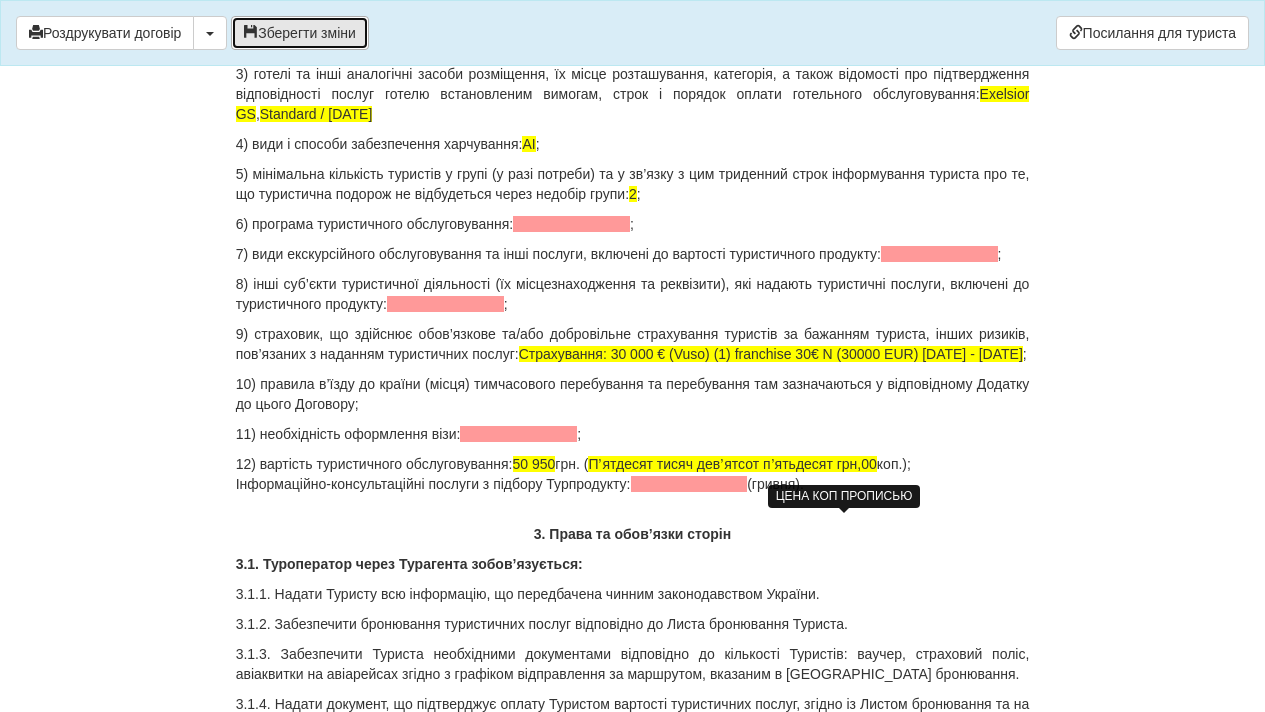 click on "Зберегти зміни" at bounding box center [300, 33] 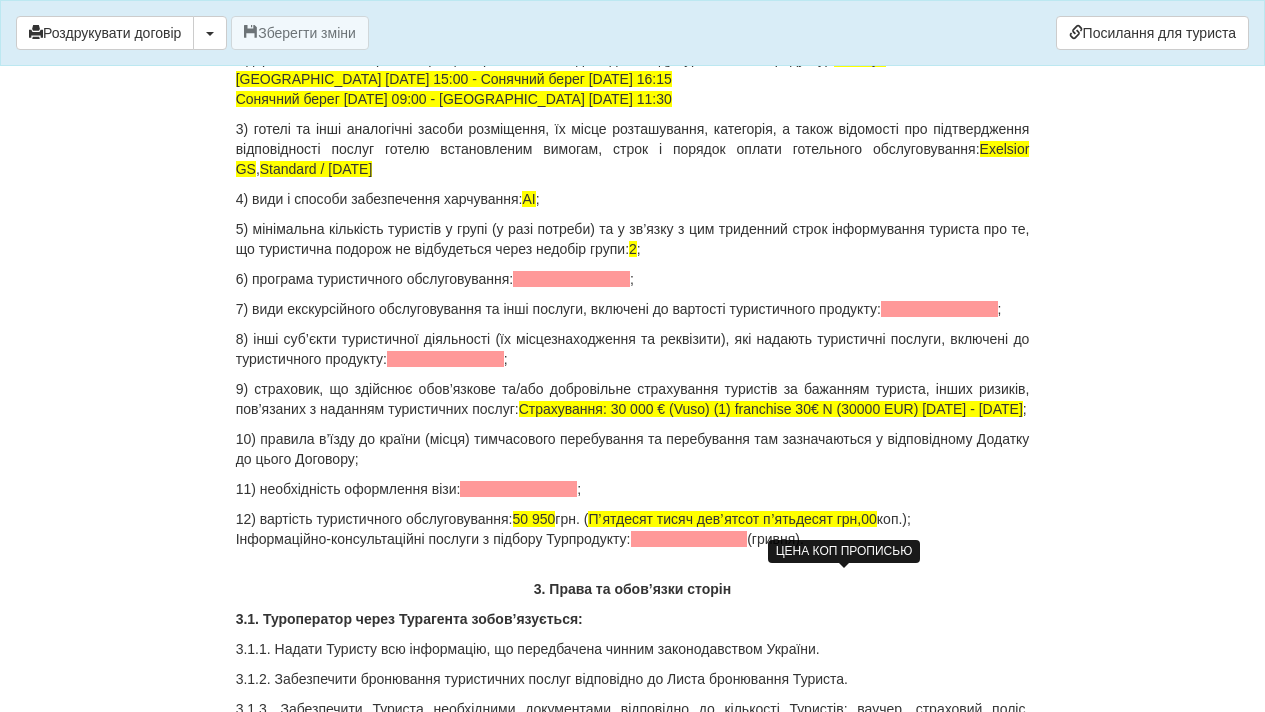 scroll, scrollTop: 2120, scrollLeft: 0, axis: vertical 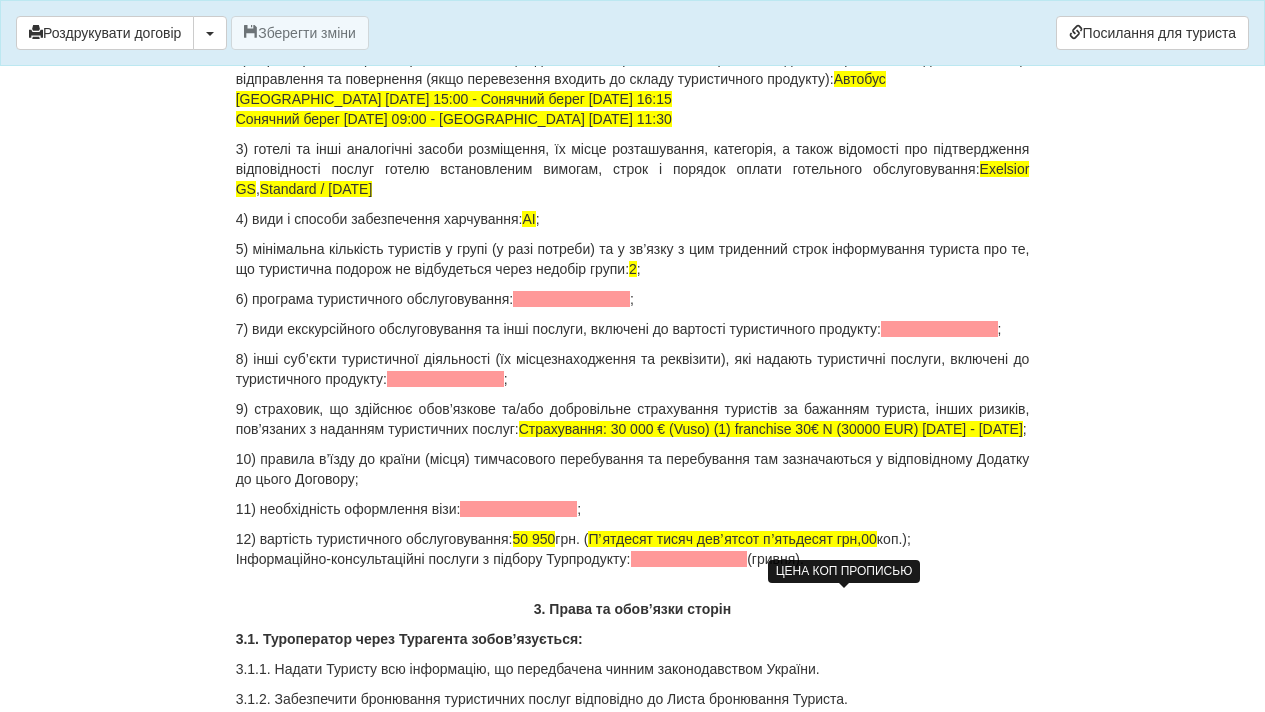 click on "2) характеристика транспортних засобів, що здійснюють перевезення, зокрема їх вид і категорія, а також дата, час і місце відправлення та повернення (якщо перевезення входить до складу туристичного продукту):  Автобус
[GEOGRAPHIC_DATA] [DATE] 15:00 - Сонячний берег [DATE] 16:15 Сонячний берег [DATE] 09:00 - [GEOGRAPHIC_DATA] [DATE] 11:30" at bounding box center [633, 89] 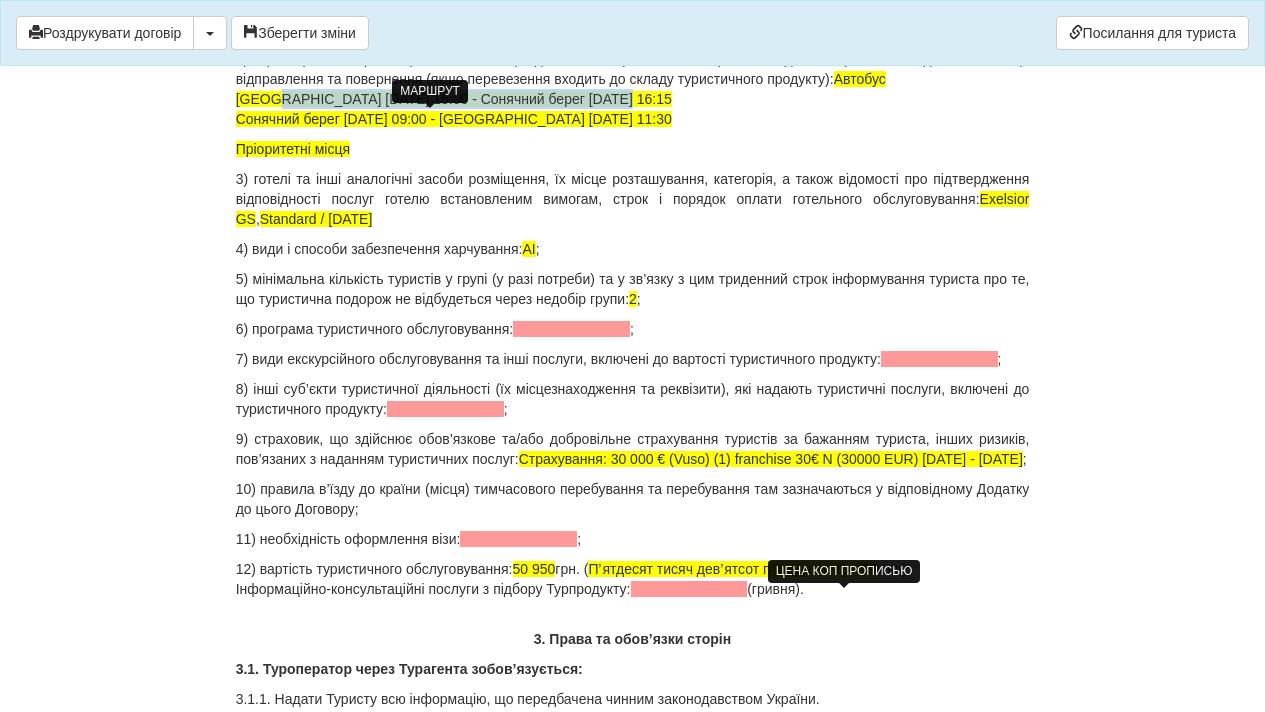 drag, startPoint x: 269, startPoint y: 117, endPoint x: 608, endPoint y: 118, distance: 339.00146 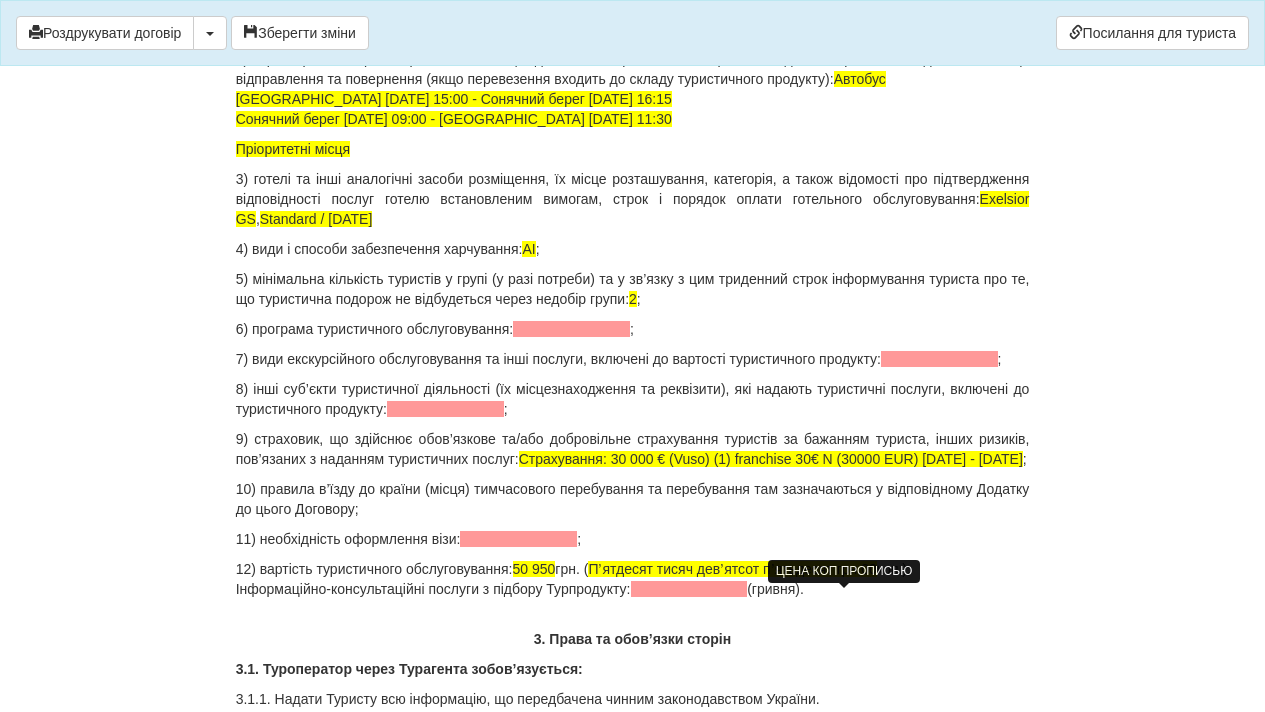click on "2) характеристика транспортних засобів, що здійснюють перевезення, зокрема їх вид і категорія, а також дата, час і місце відправлення та повернення (якщо перевезення входить до складу туристичного продукту):  Автобус
[GEOGRAPHIC_DATA] [DATE] 15:00 - Сонячний берег [DATE] 16:15 Сонячний берег [DATE] 09:00 - [GEOGRAPHIC_DATA] [DATE] 11:30" at bounding box center (633, 89) 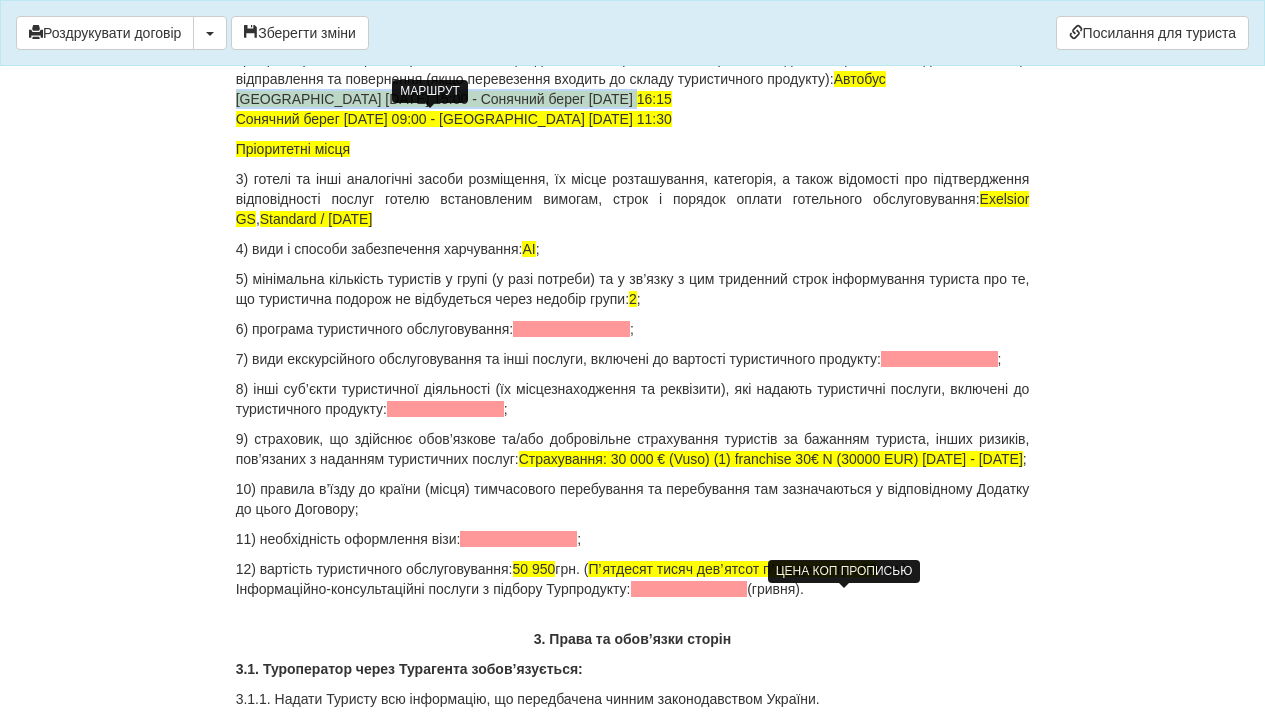 drag, startPoint x: 632, startPoint y: 117, endPoint x: 235, endPoint y: 116, distance: 397.00125 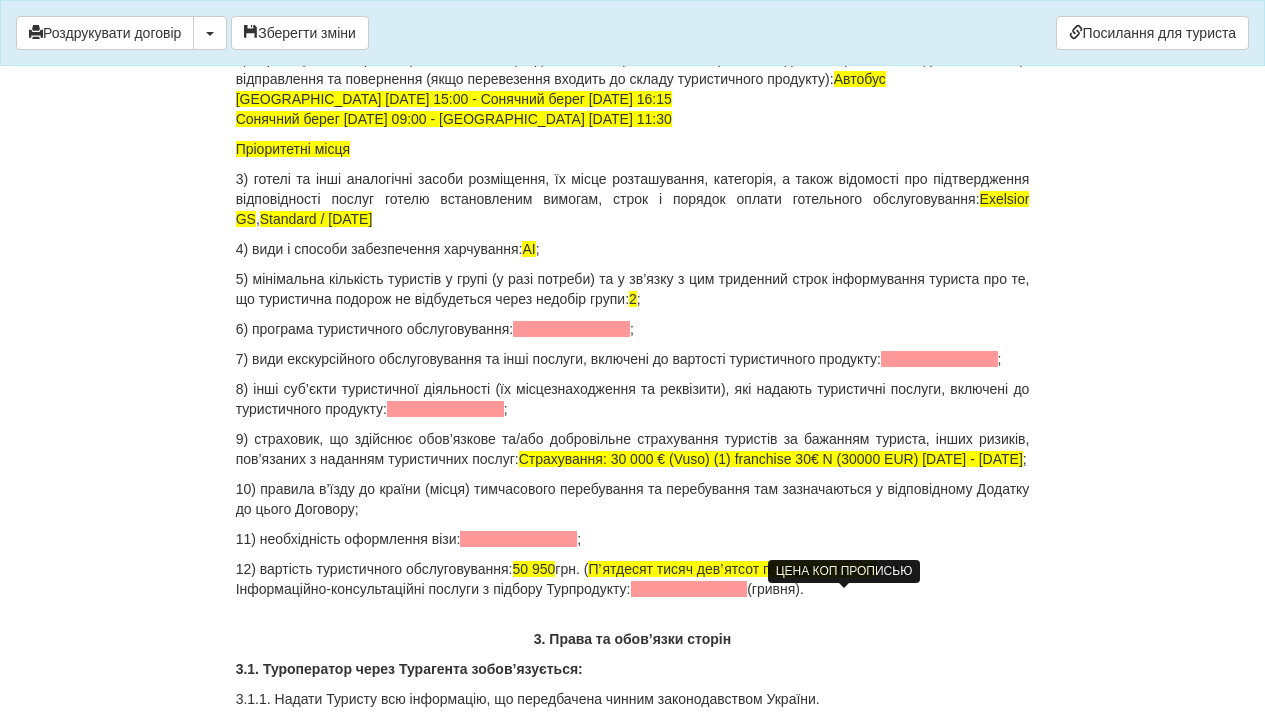 click on "Пріоритетні місця" at bounding box center [633, 149] 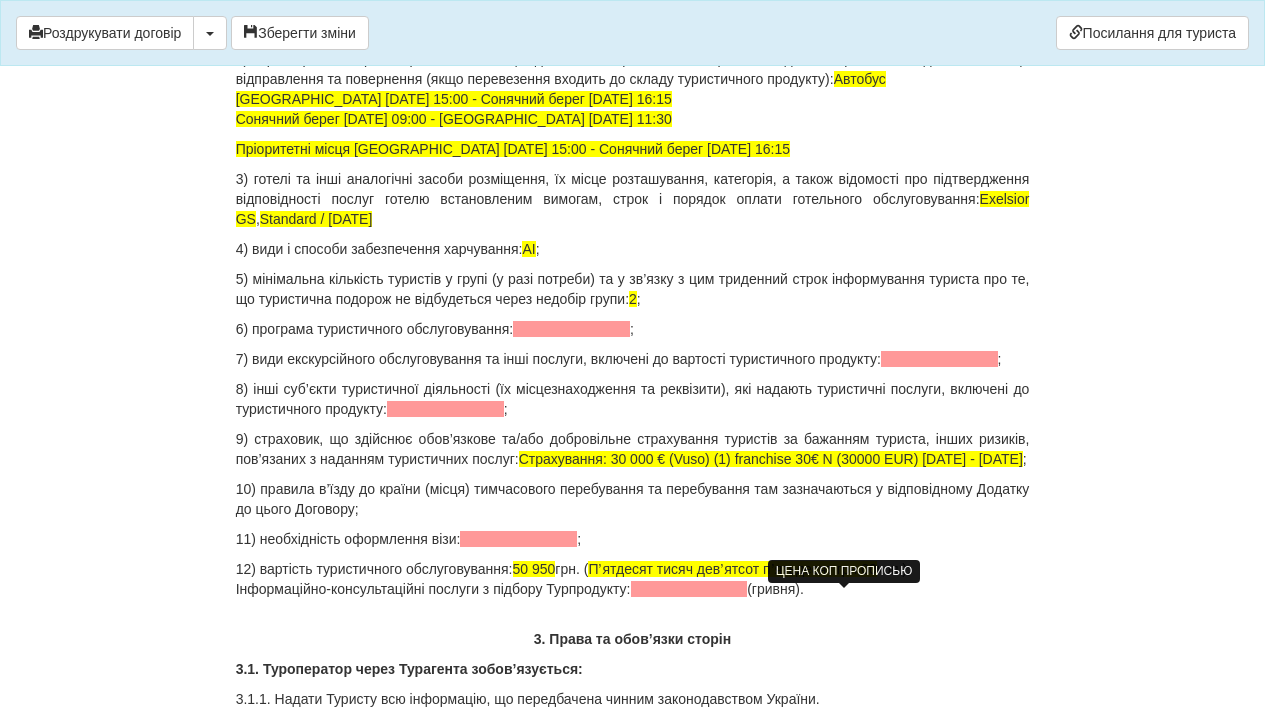 click on "Пріоритетні місця [GEOGRAPHIC_DATA] [DATE] 15:00 - Сонячний берег [DATE] 16:15" at bounding box center [513, 149] 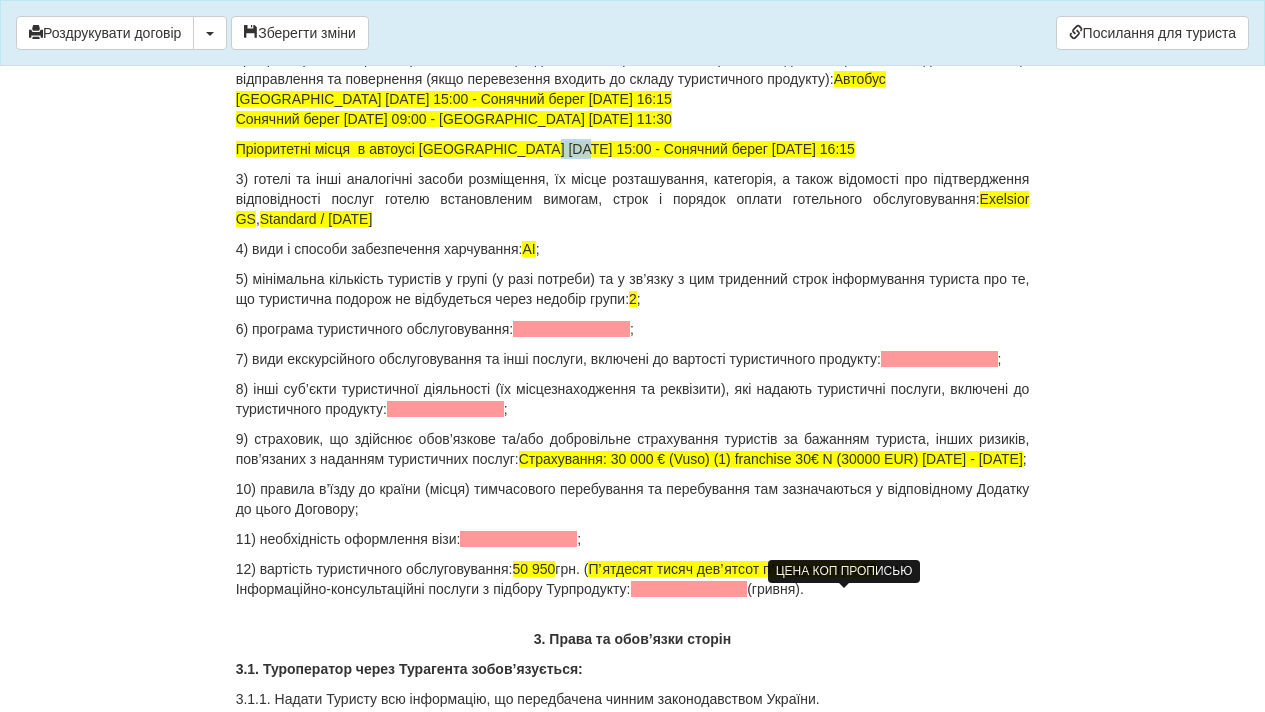 drag, startPoint x: 573, startPoint y: 169, endPoint x: 540, endPoint y: 170, distance: 33.01515 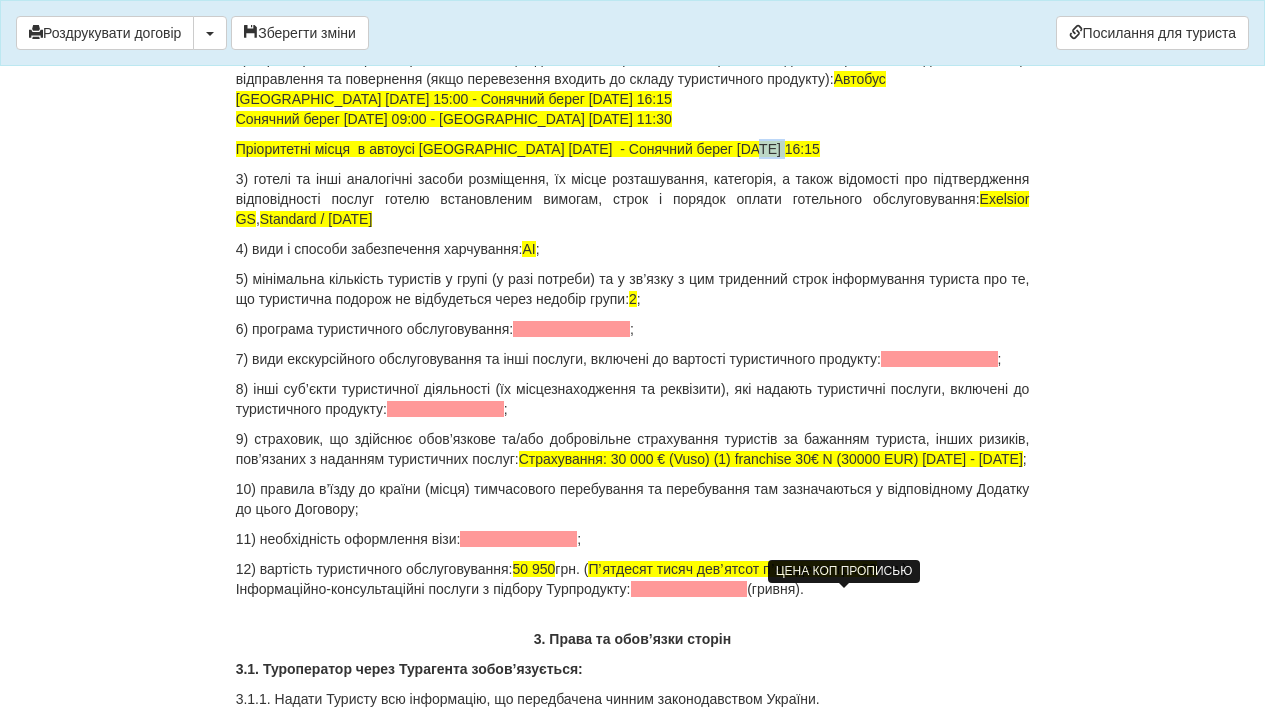 drag, startPoint x: 798, startPoint y: 169, endPoint x: 748, endPoint y: 169, distance: 50 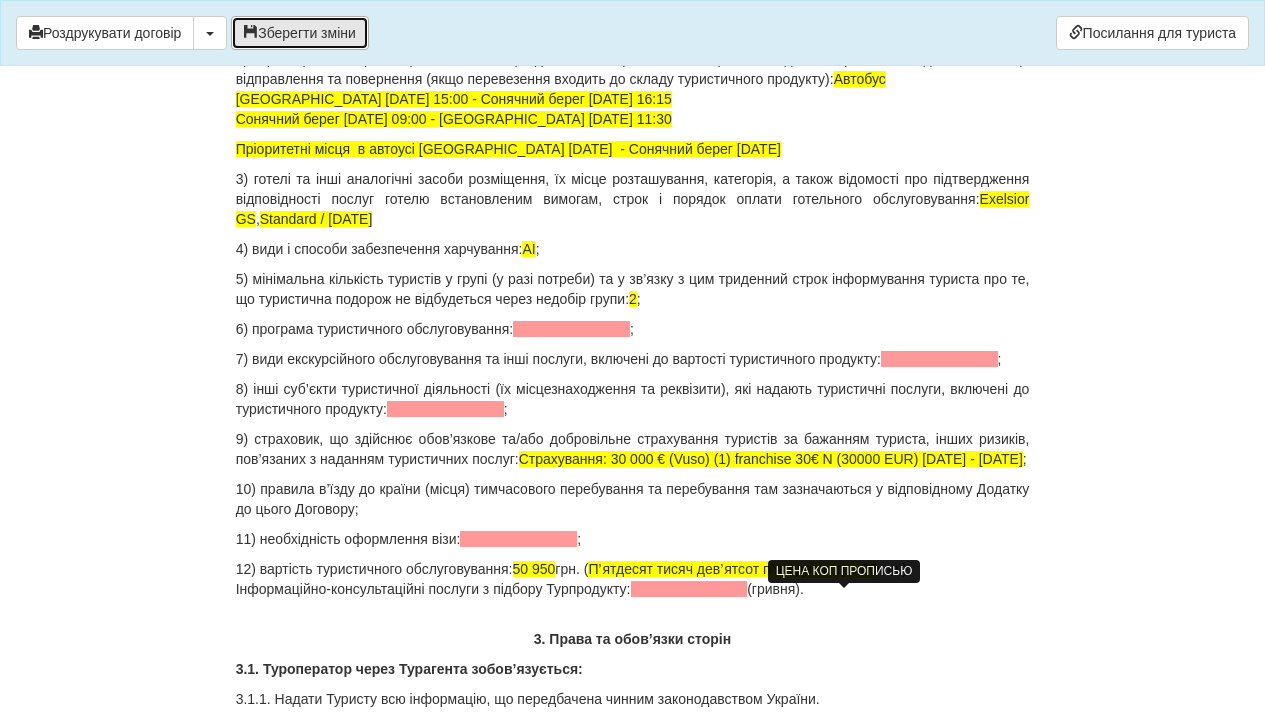 click on "Зберегти зміни" at bounding box center (300, 33) 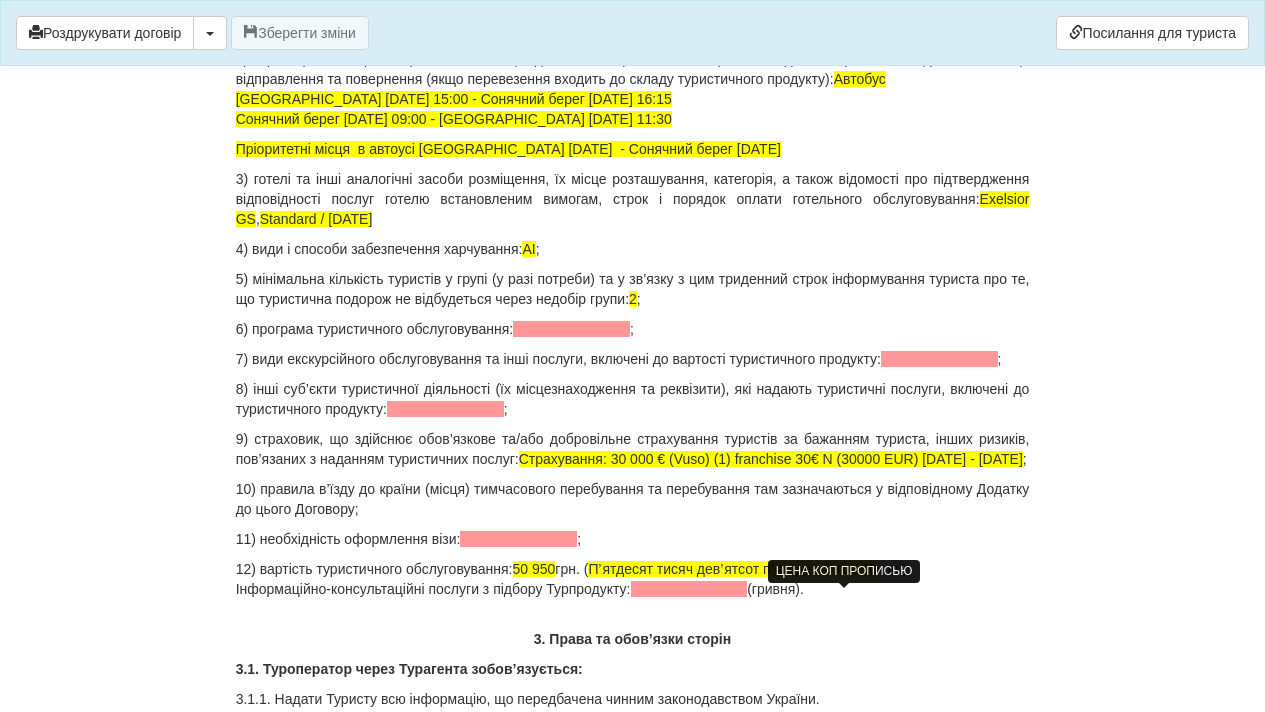 scroll, scrollTop: 2518, scrollLeft: 0, axis: vertical 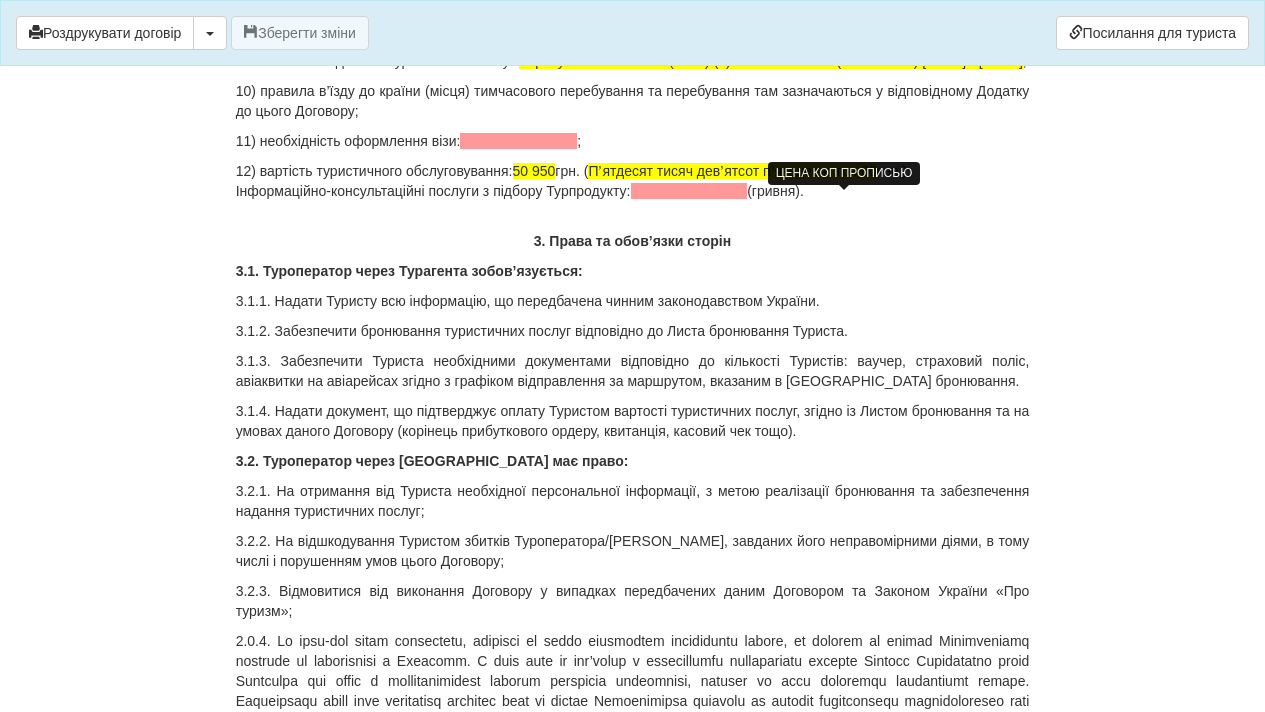 click on "12) вартість туристичного обслуговування:  50 950  грн. ( Пʼятдесят тисяч девʼятсот пʼятьдесят грн,00  коп.);
Інформаційно-консультаційні послуги з підбору Турпродукту:                                  (гривня)." at bounding box center (633, 181) 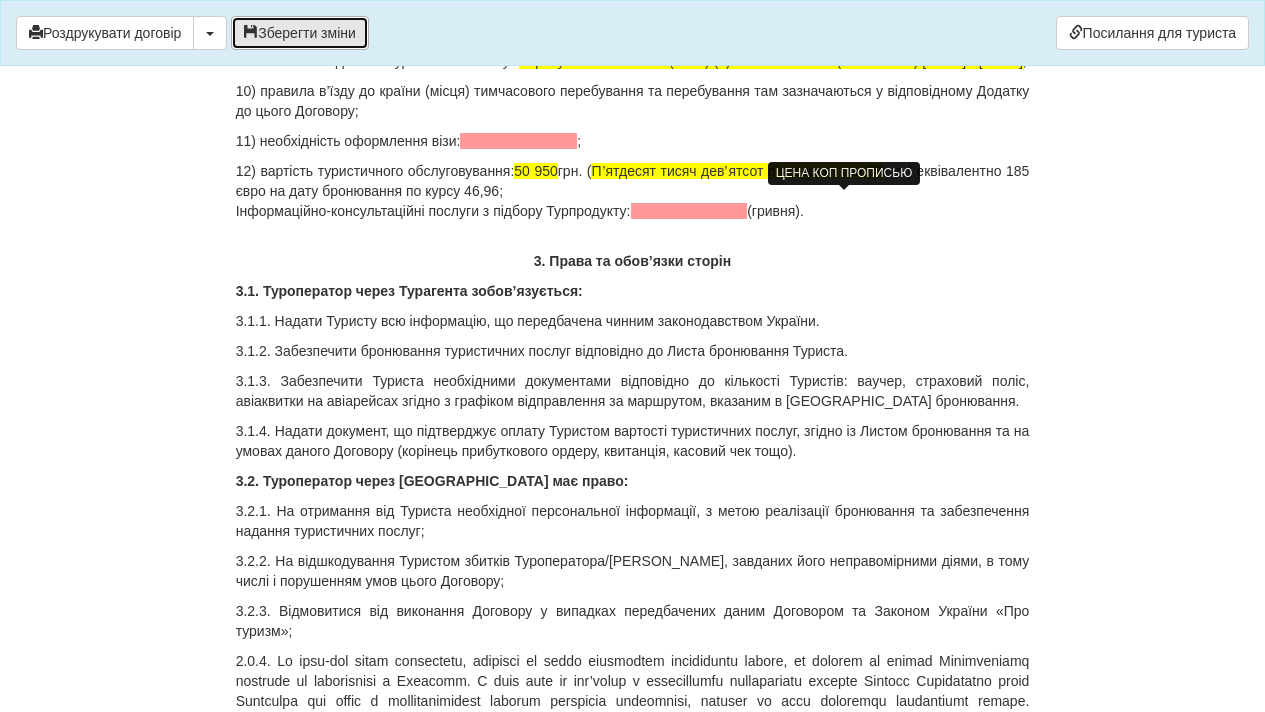 click on "Зберегти зміни" at bounding box center [300, 33] 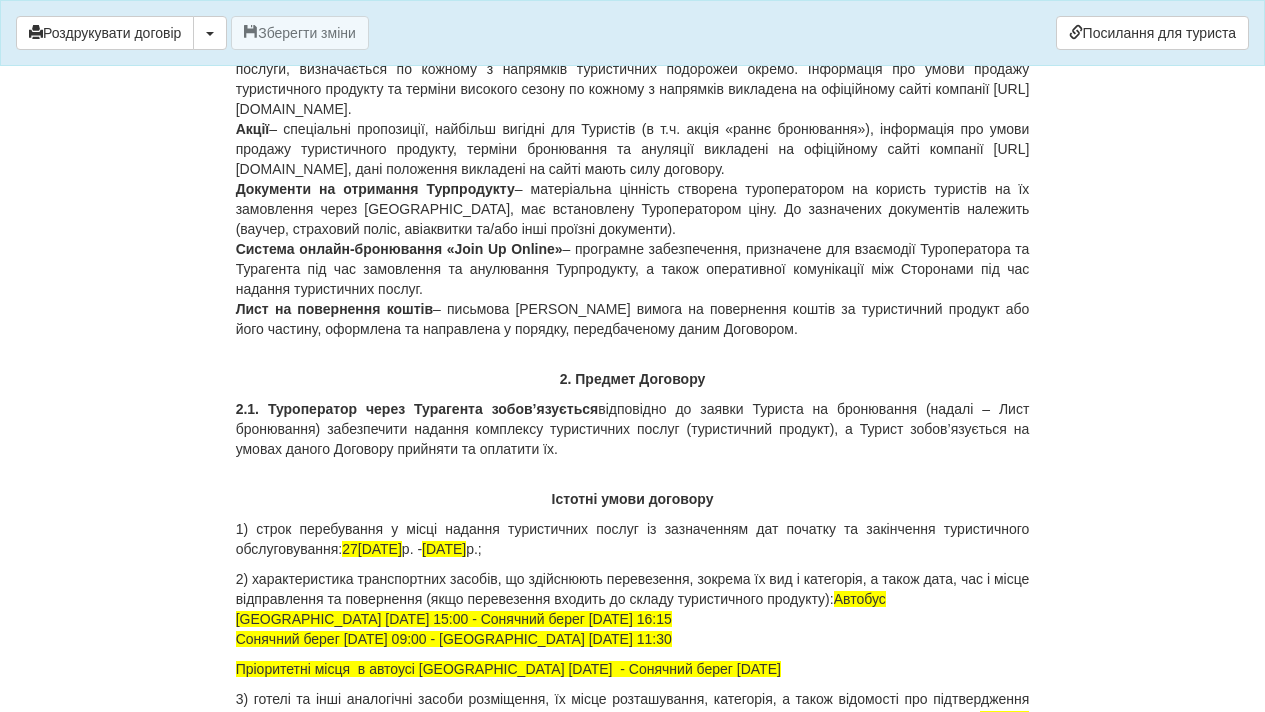 scroll, scrollTop: 1981, scrollLeft: 0, axis: vertical 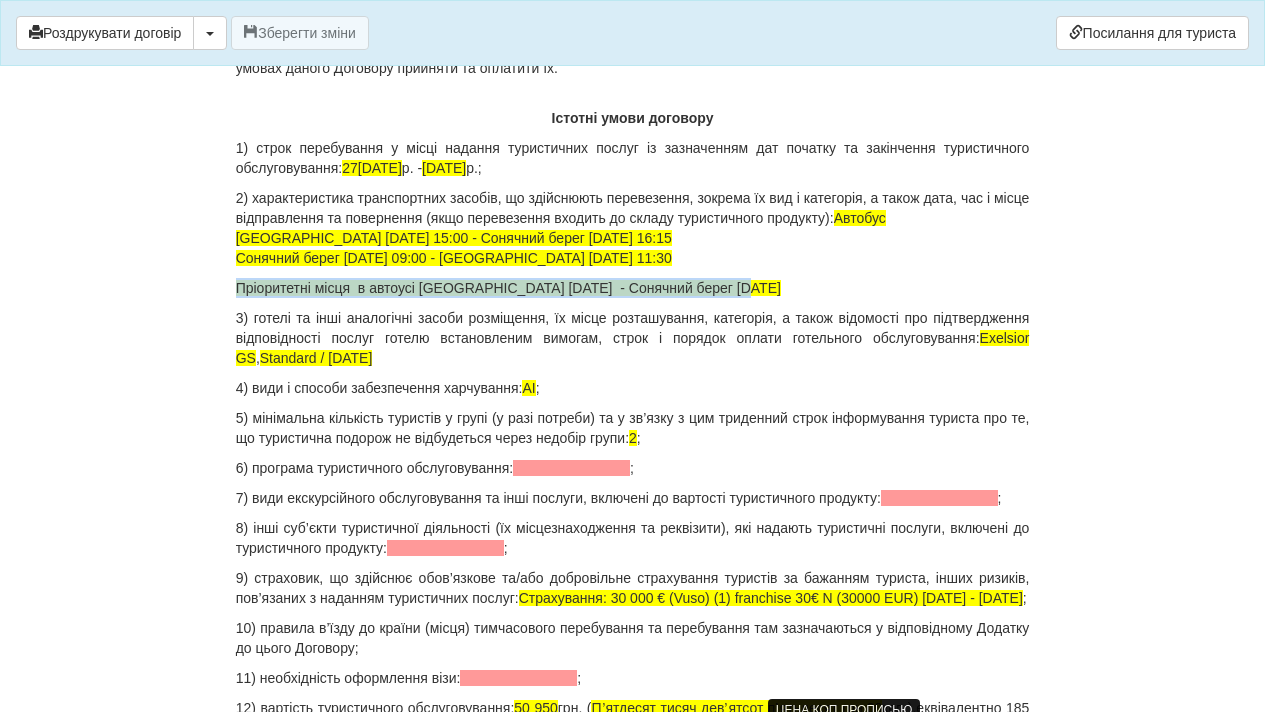 drag, startPoint x: 681, startPoint y: 309, endPoint x: 238, endPoint y: 297, distance: 443.1625 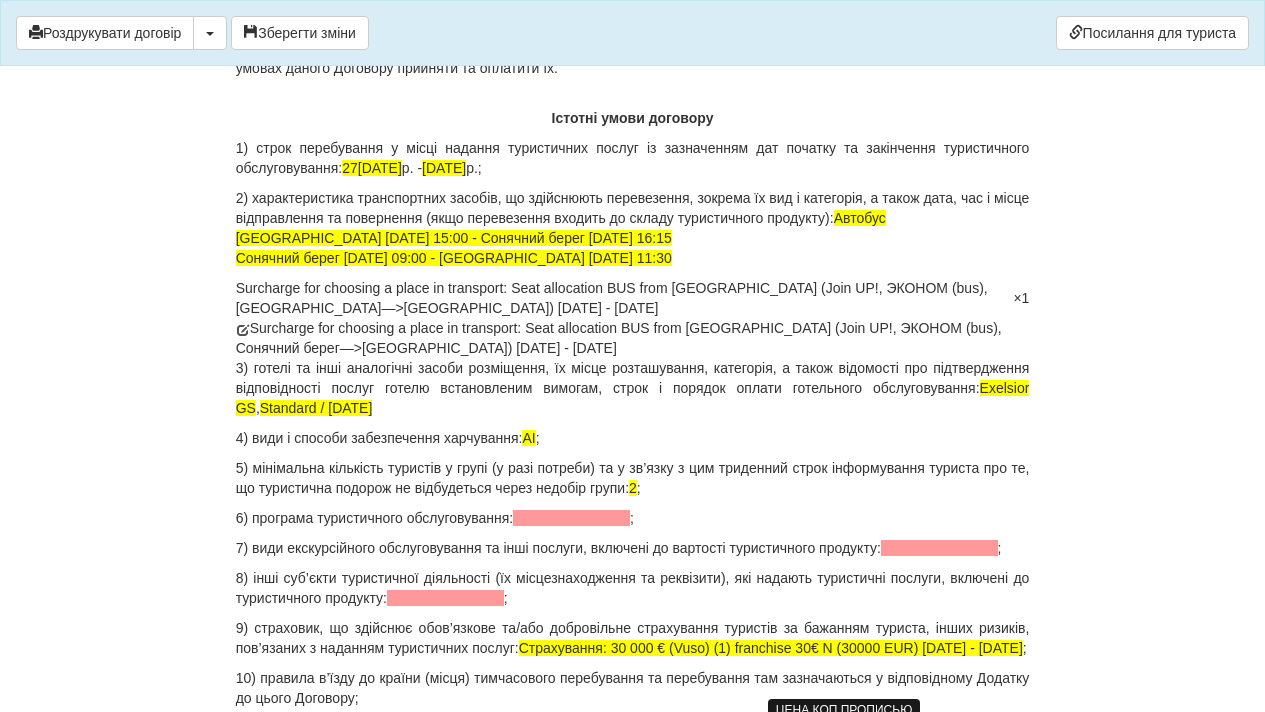click on "Surcharge for choosing a place in transport: Seat allocation BUS from [GEOGRAPHIC_DATA] (Join UP!, ЭКОНОМ (bus), Сонячний берег—>[GEOGRAPHIC_DATA]) [DATE] - [DATE]" at bounding box center [625, 338] 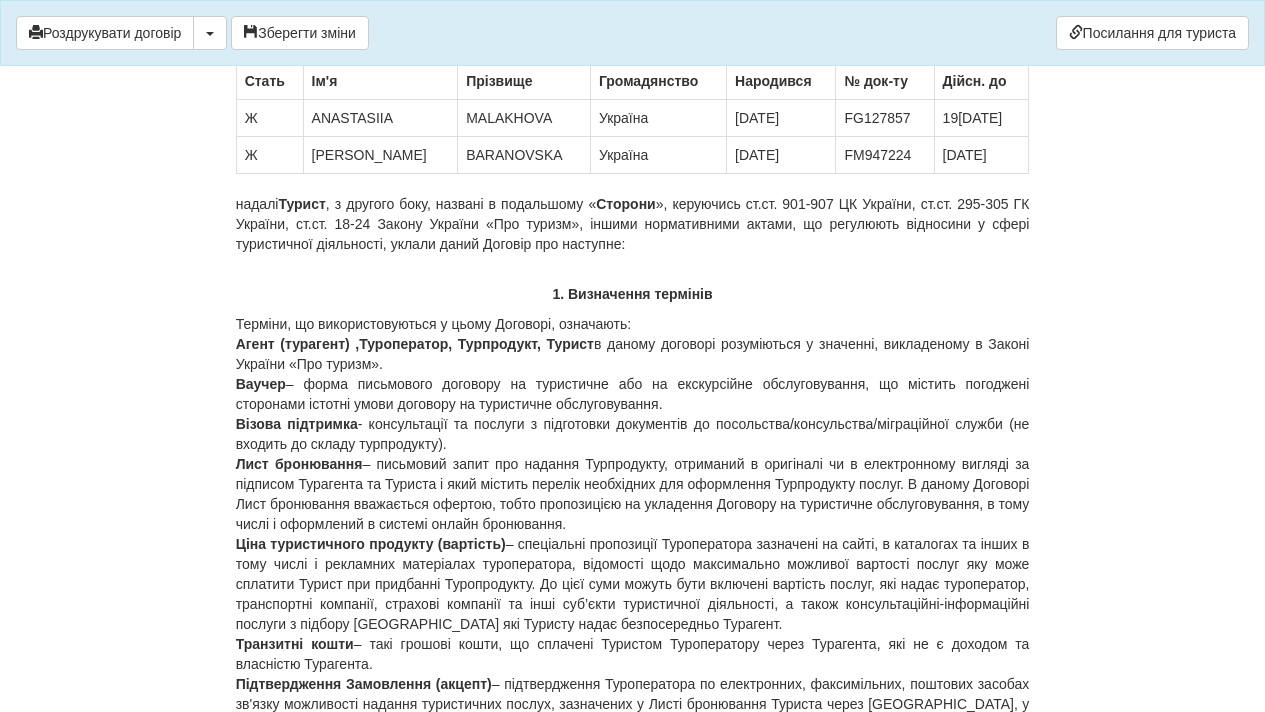 scroll, scrollTop: 0, scrollLeft: 0, axis: both 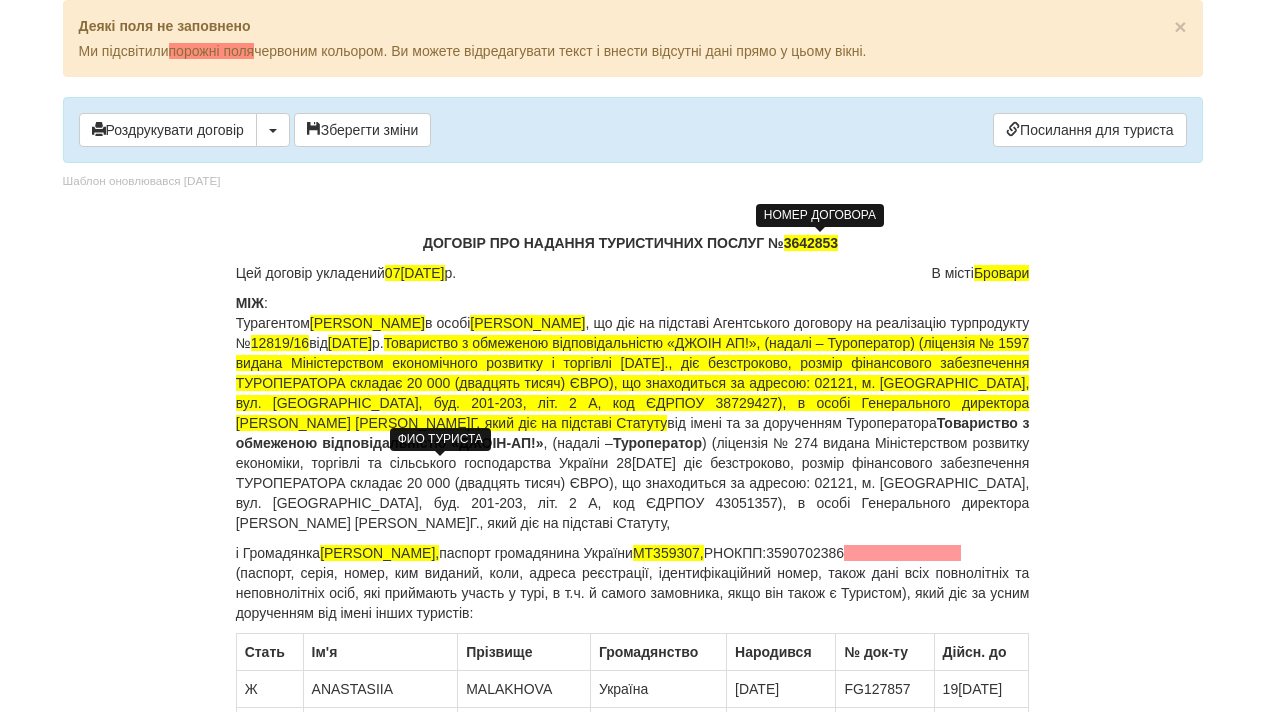 click on "3642853" at bounding box center (811, 243) 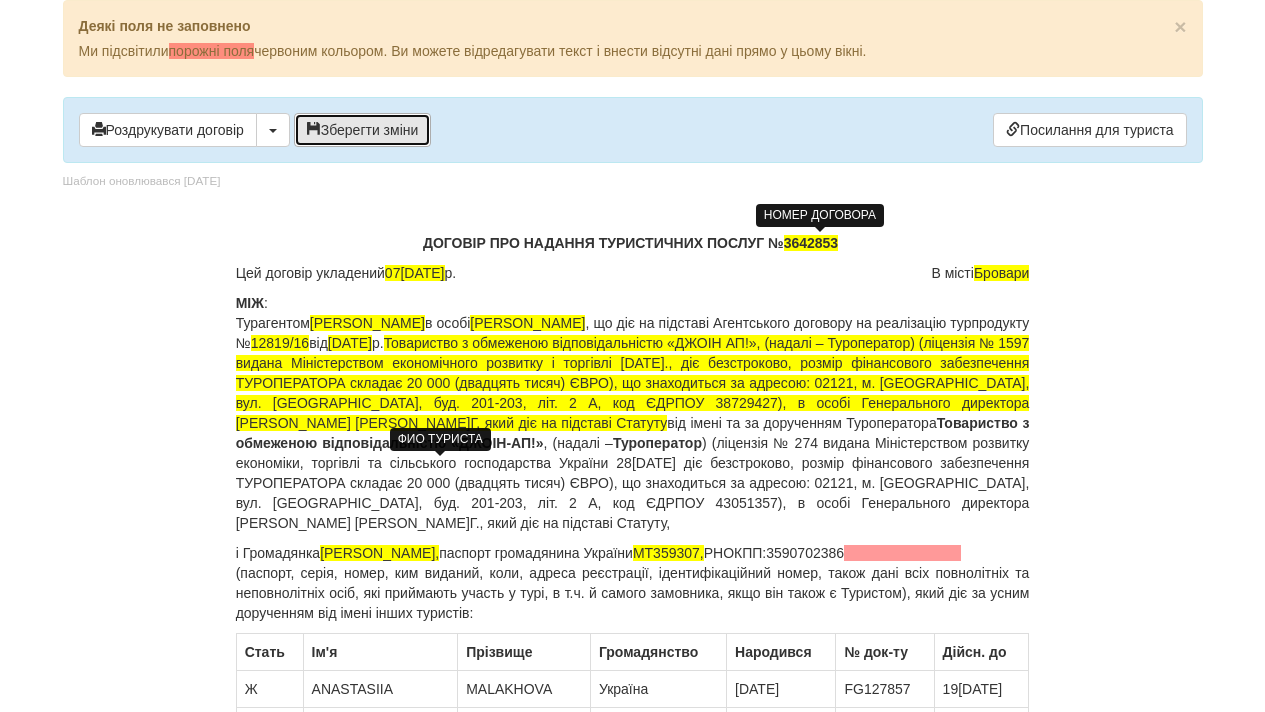 click on "Зберегти зміни" at bounding box center [363, 130] 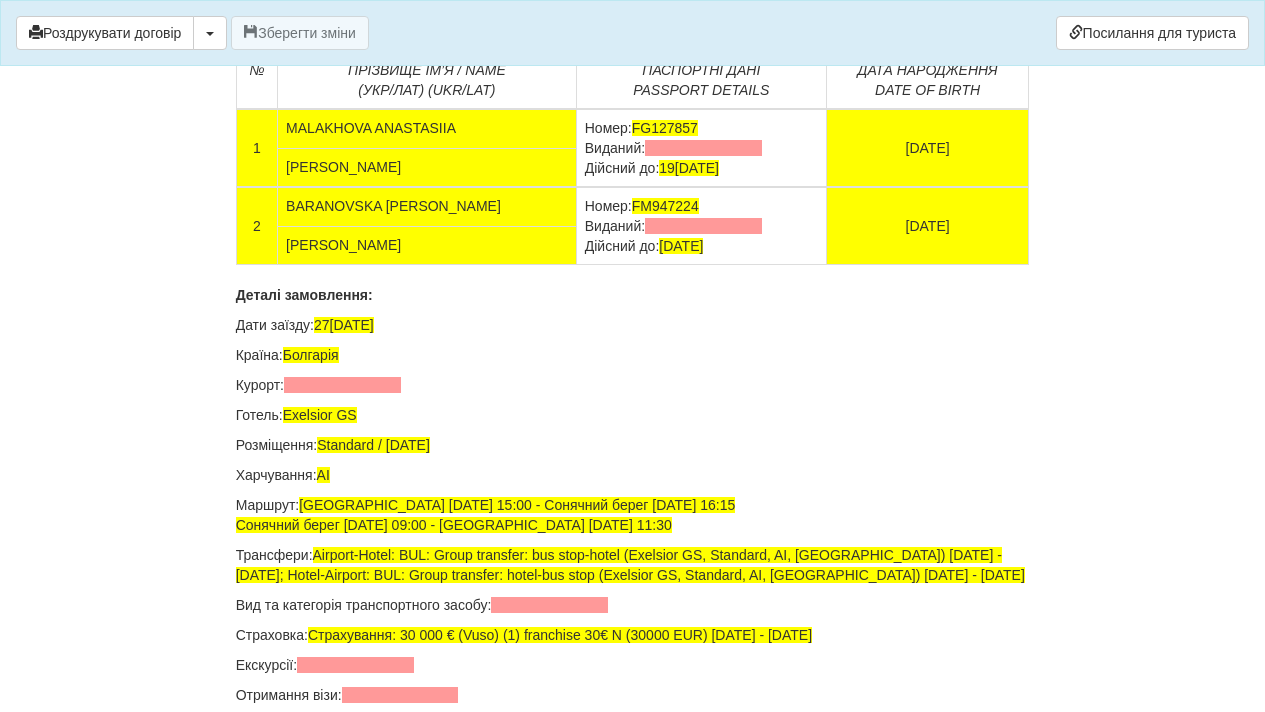 scroll, scrollTop: 13983, scrollLeft: 0, axis: vertical 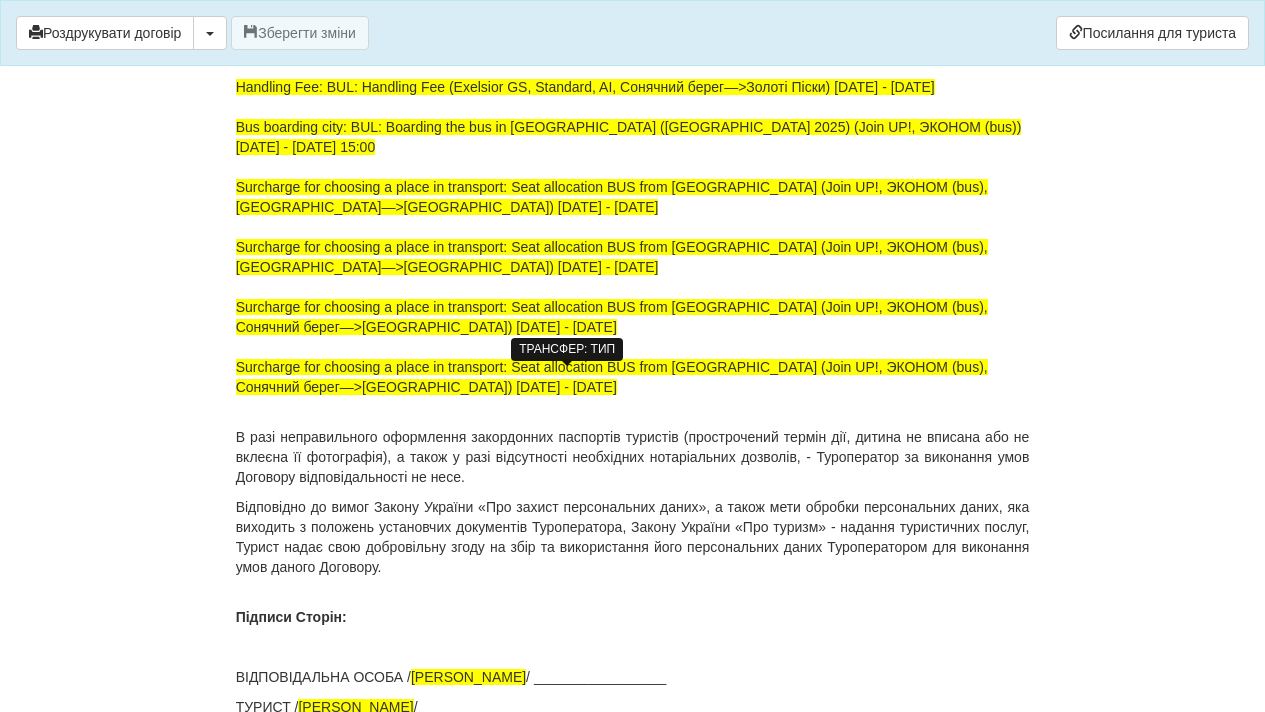 click at bounding box center (549, -63) 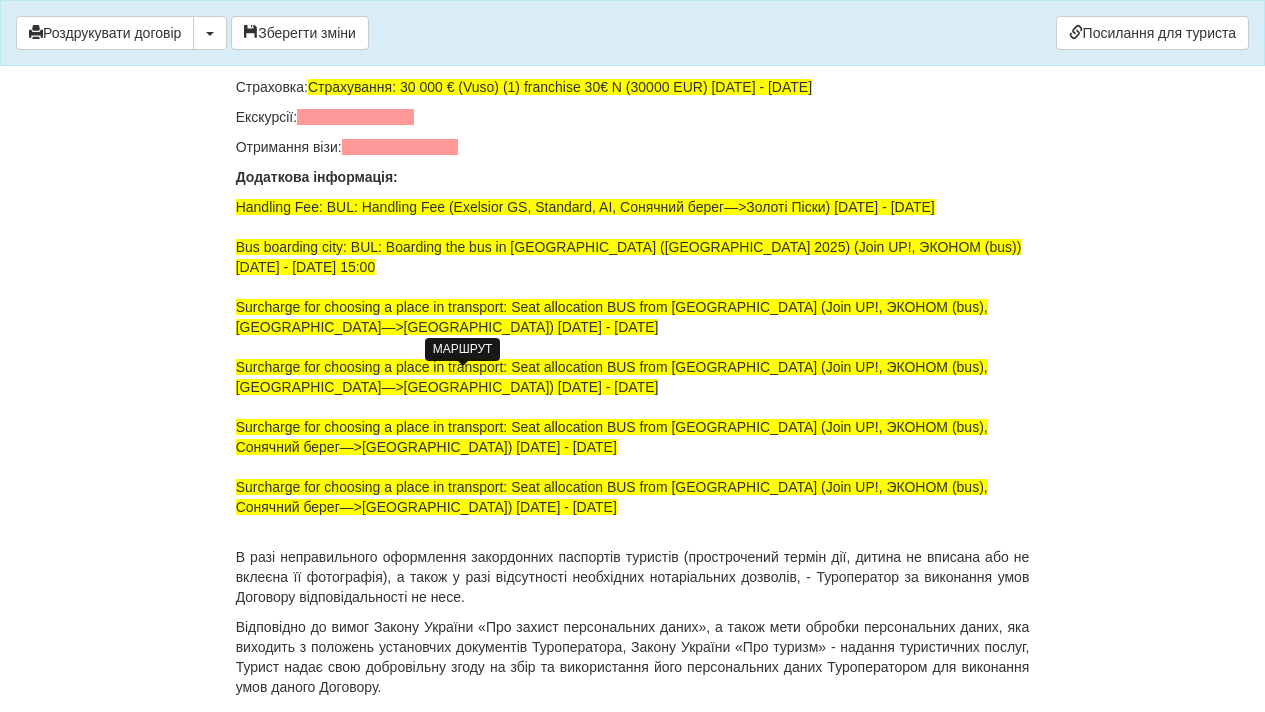 scroll, scrollTop: 13839, scrollLeft: 0, axis: vertical 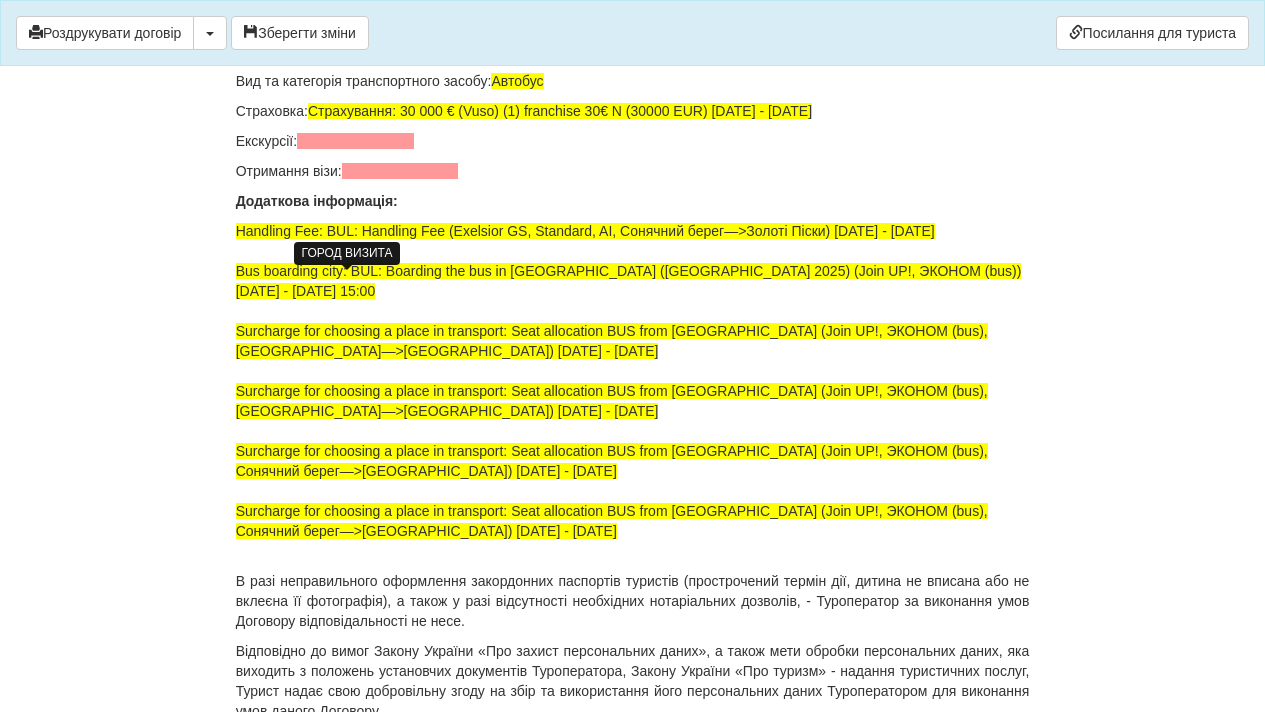 click at bounding box center (342, -139) 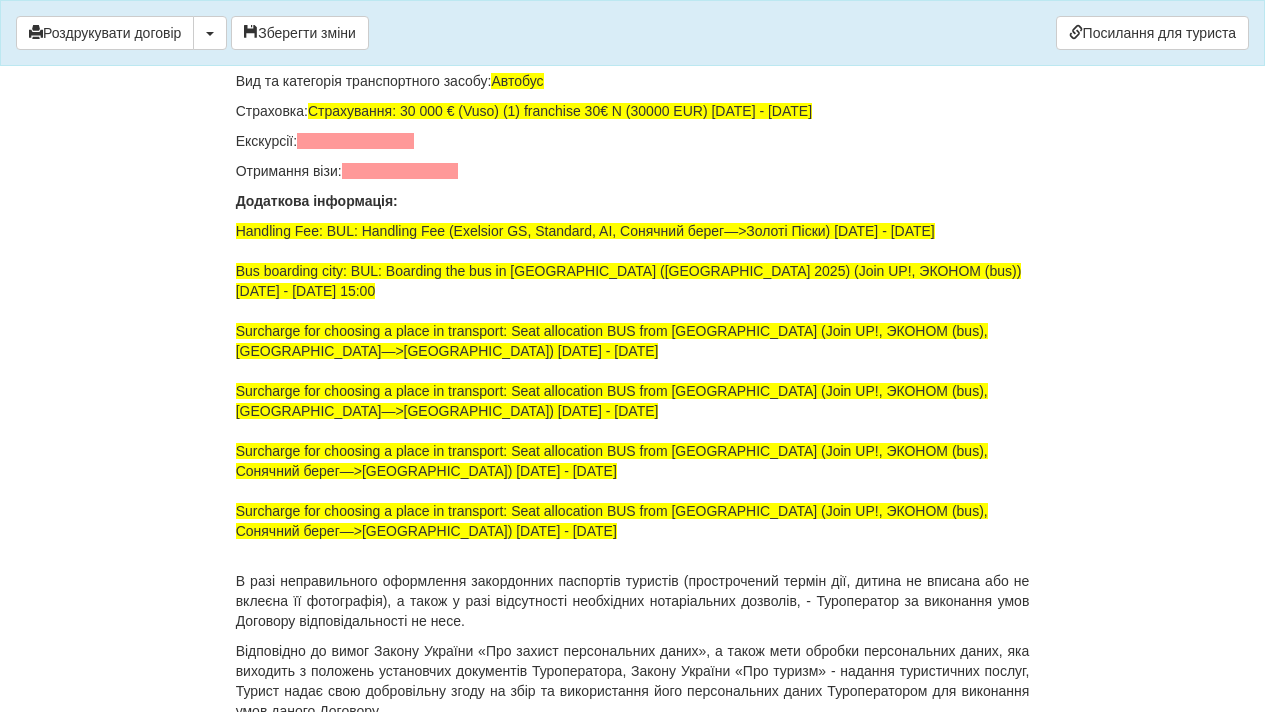 click on "Курорт:  Золоті Піски" at bounding box center [633, -139] 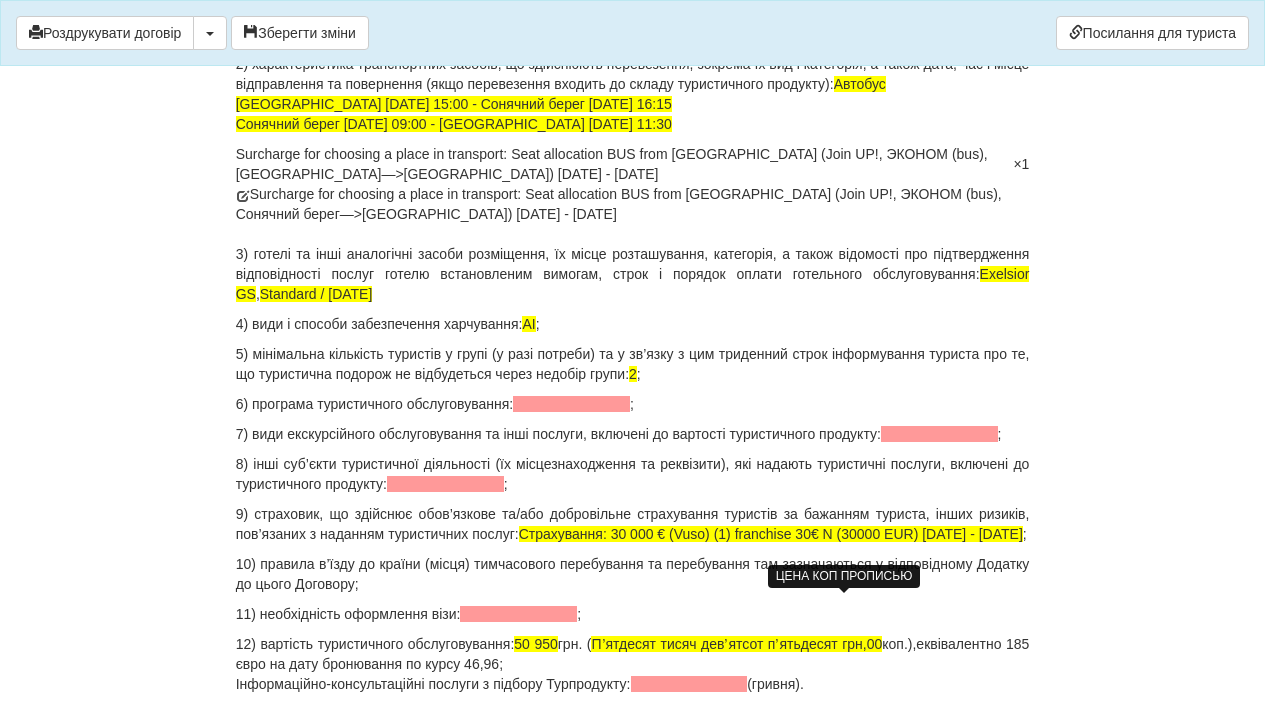 scroll, scrollTop: 2560, scrollLeft: 0, axis: vertical 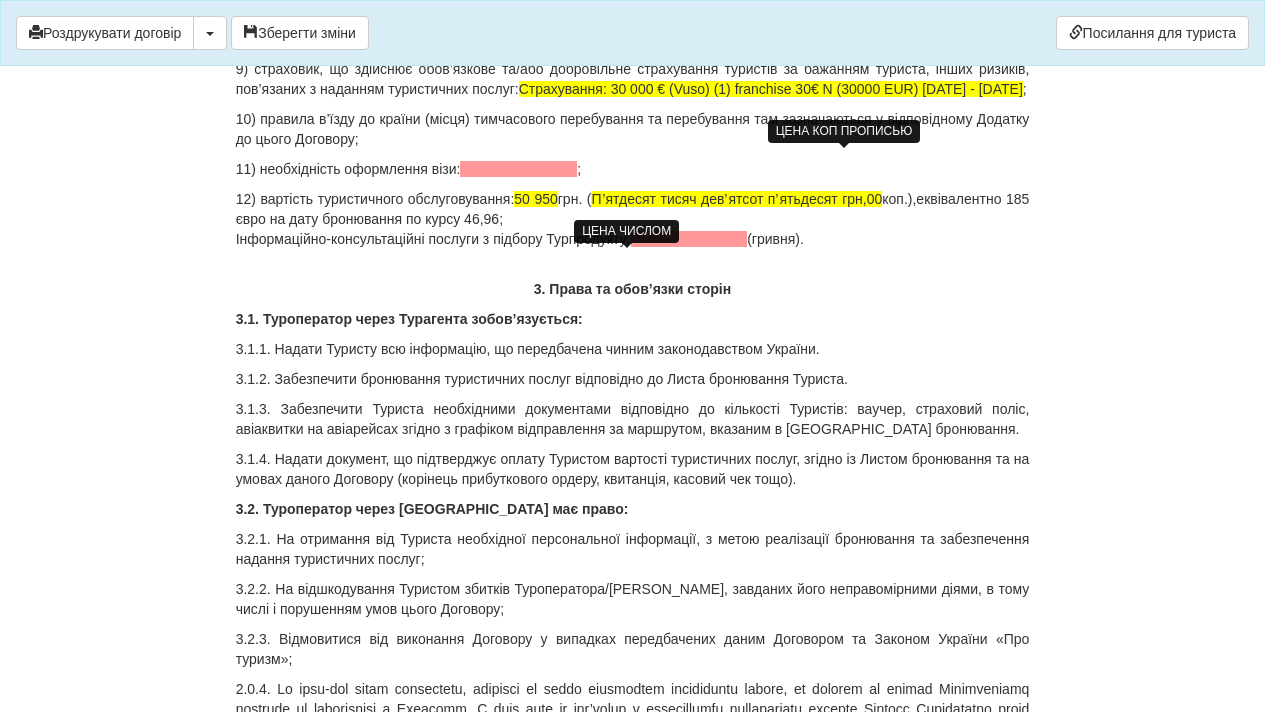 click on "50 950" at bounding box center (535, 199) 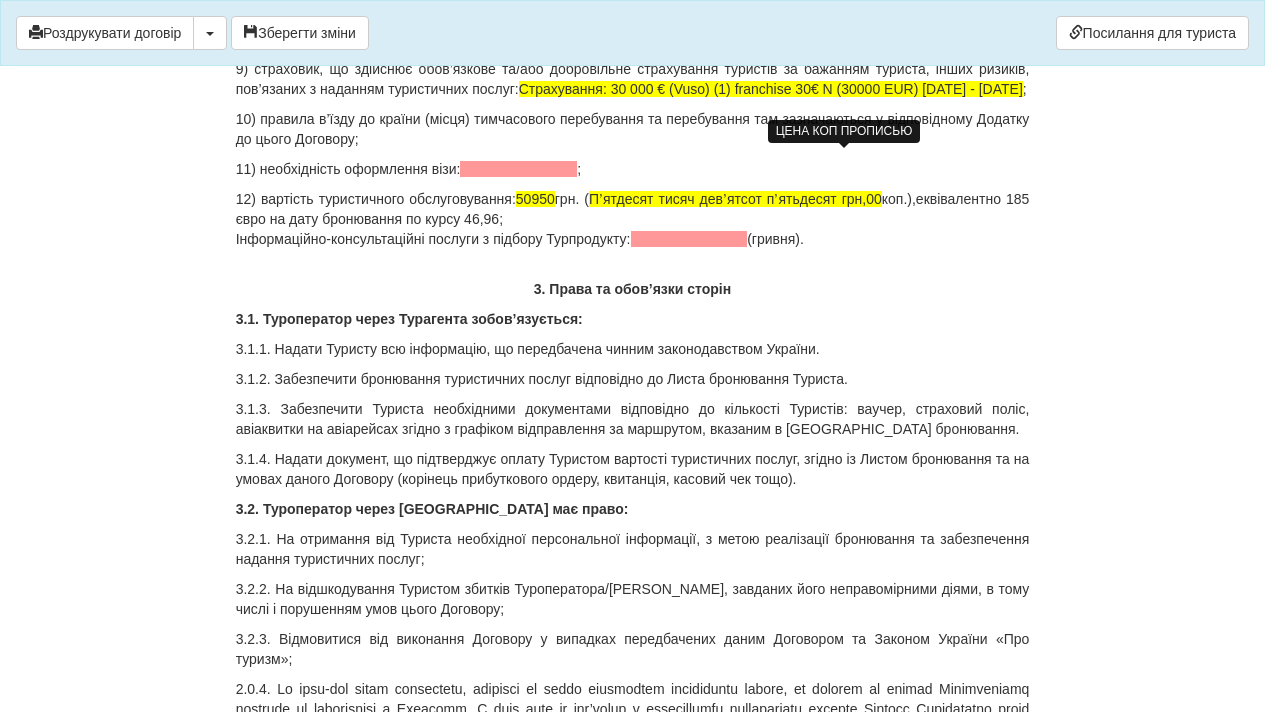 click on "12) вартість туристичного обслуговування:  50950  грн. ( Пʼятдесят тисяч девʼятсот пʼятьдесят грн,00  коп.),еквівалентно 185 євро на дату бронювання по курсу 46,96;
Інформаційно-консультаційні послуги з підбору Турпродукту:                                  (гривня)." at bounding box center (633, 219) 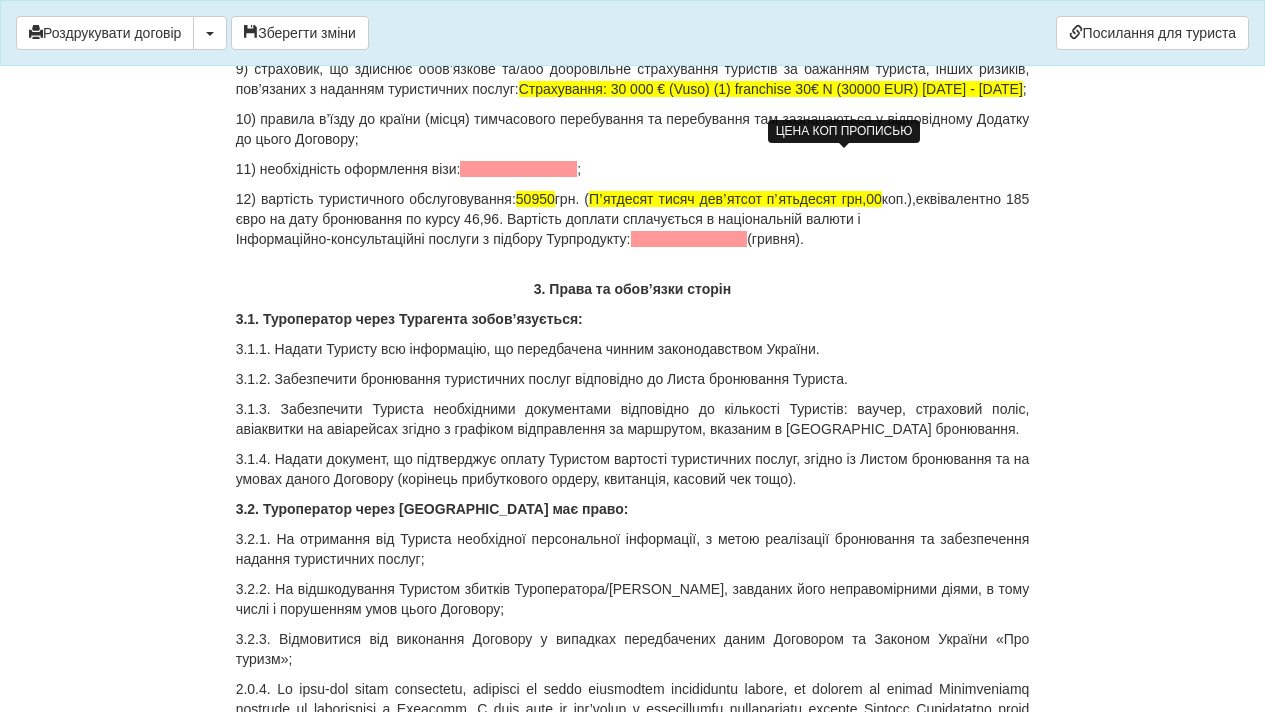 drag, startPoint x: 931, startPoint y: 281, endPoint x: 917, endPoint y: 294, distance: 19.104973 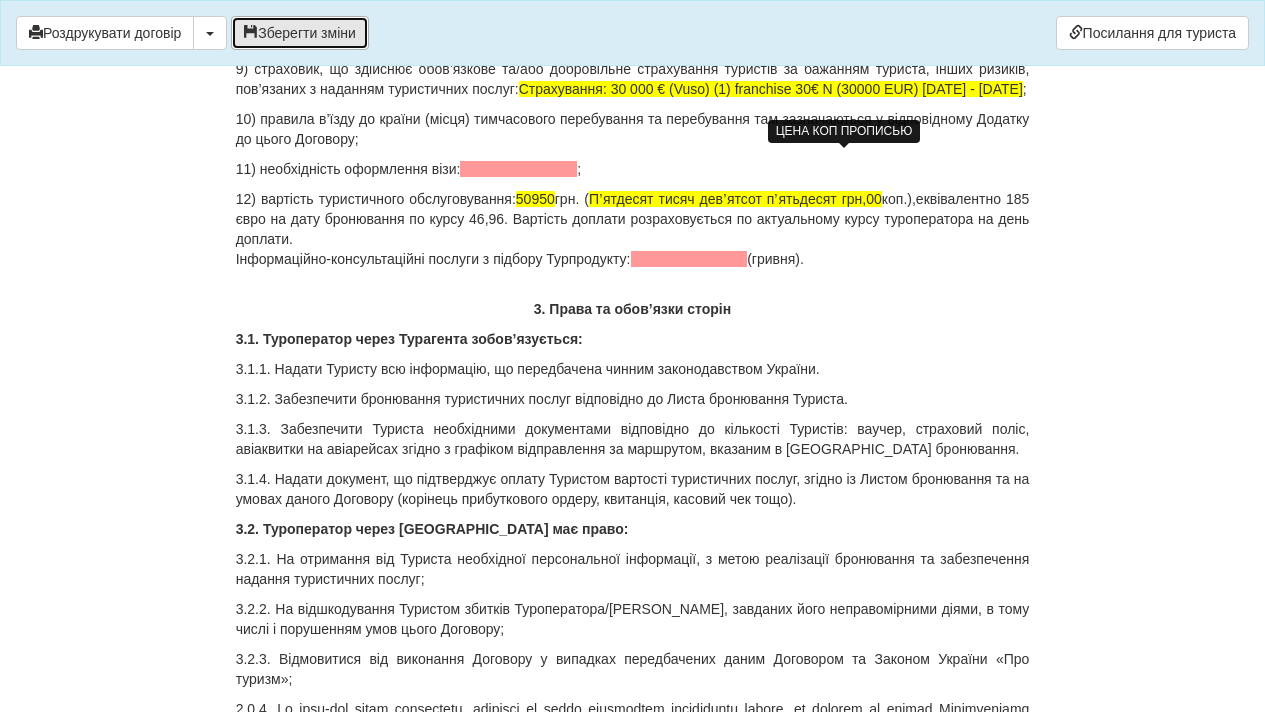click on "Зберегти зміни" at bounding box center (300, 33) 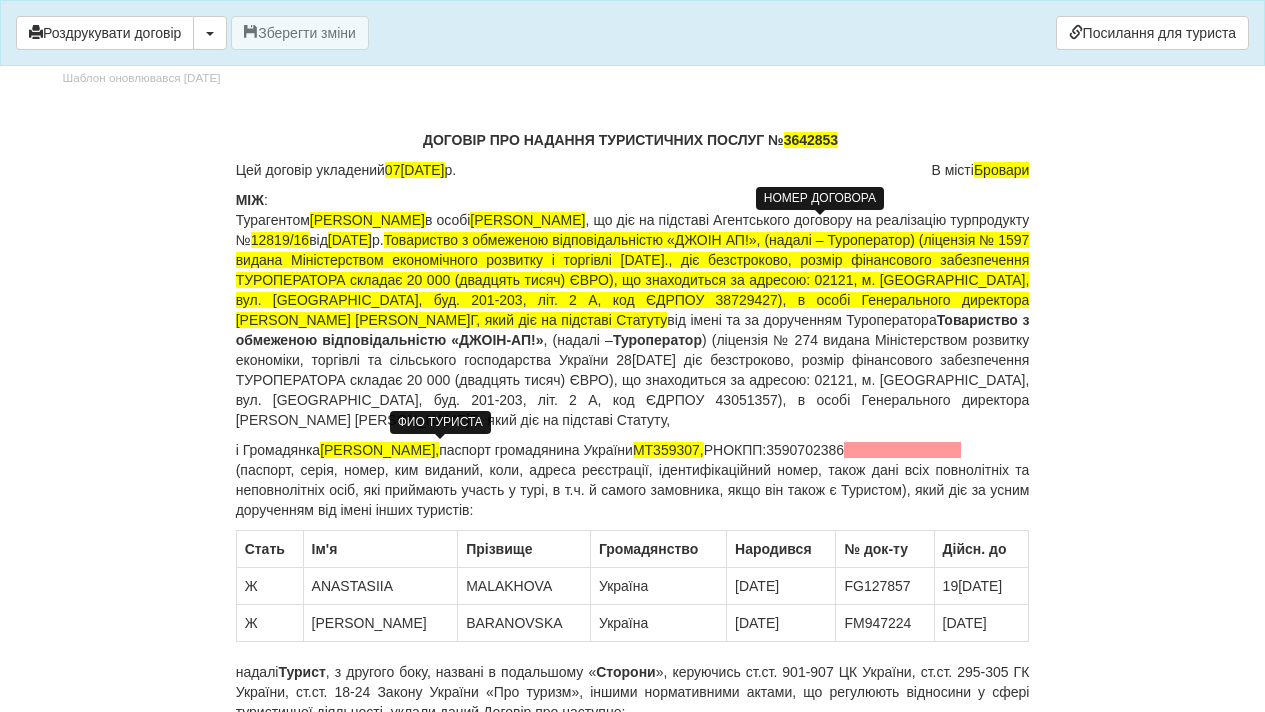 scroll, scrollTop: 0, scrollLeft: 0, axis: both 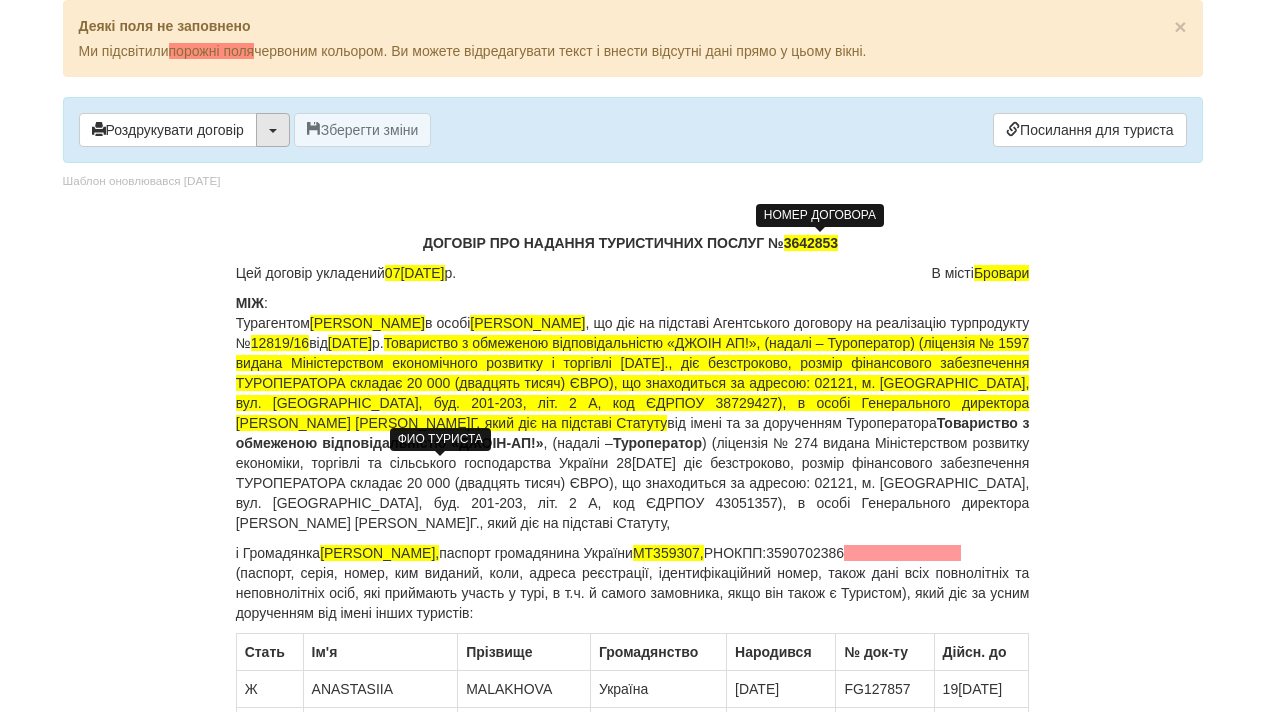 click at bounding box center (273, 131) 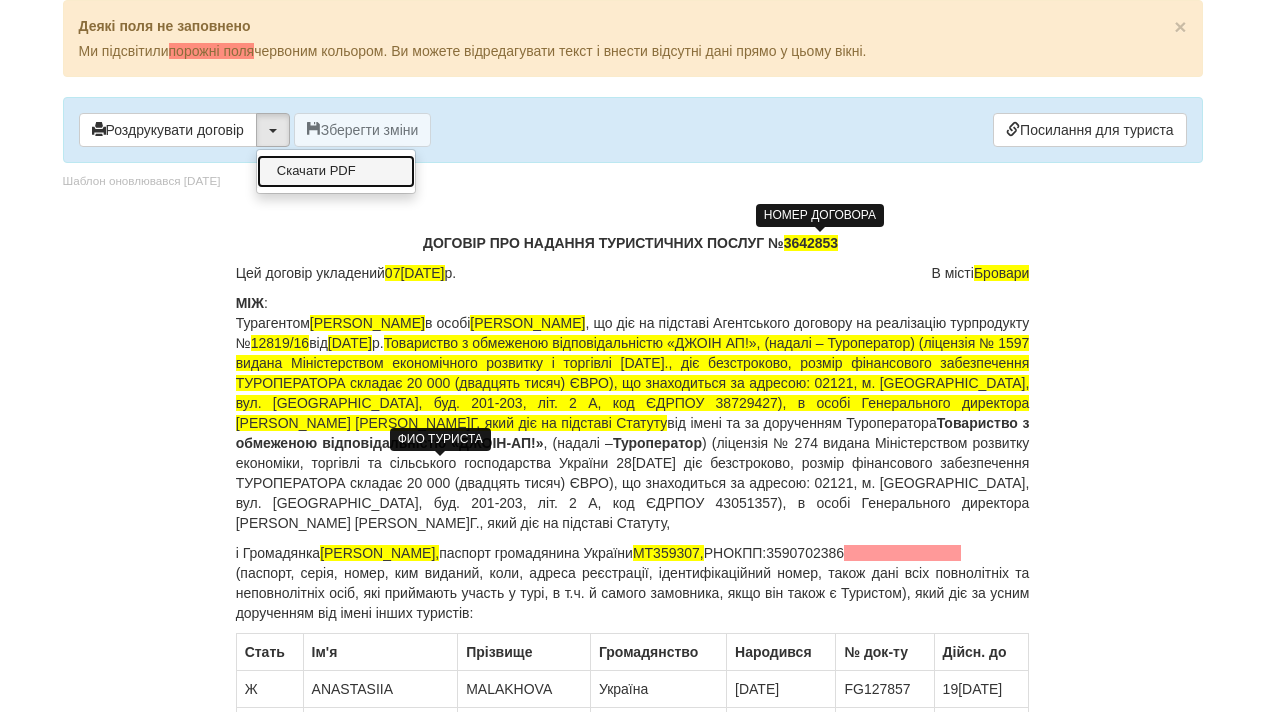 click on "Скачати PDF" at bounding box center (336, 171) 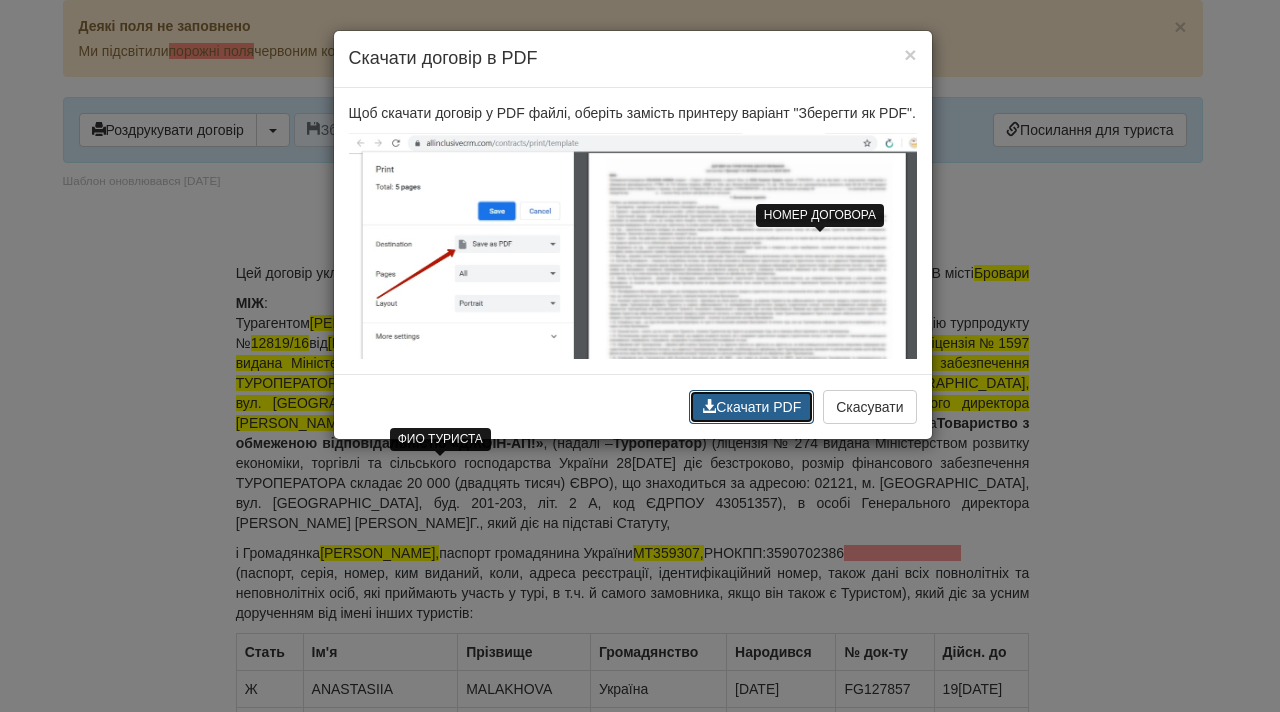 click on "Скачати PDF" at bounding box center (751, 407) 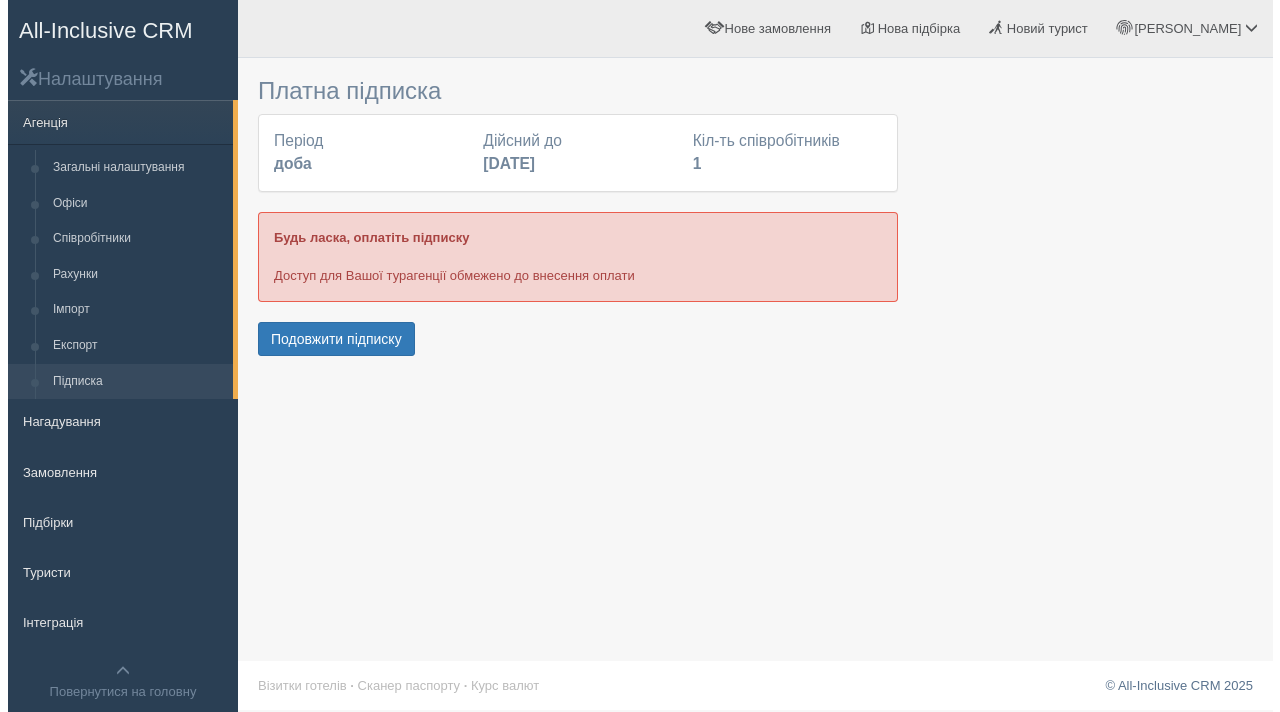 scroll, scrollTop: 0, scrollLeft: 0, axis: both 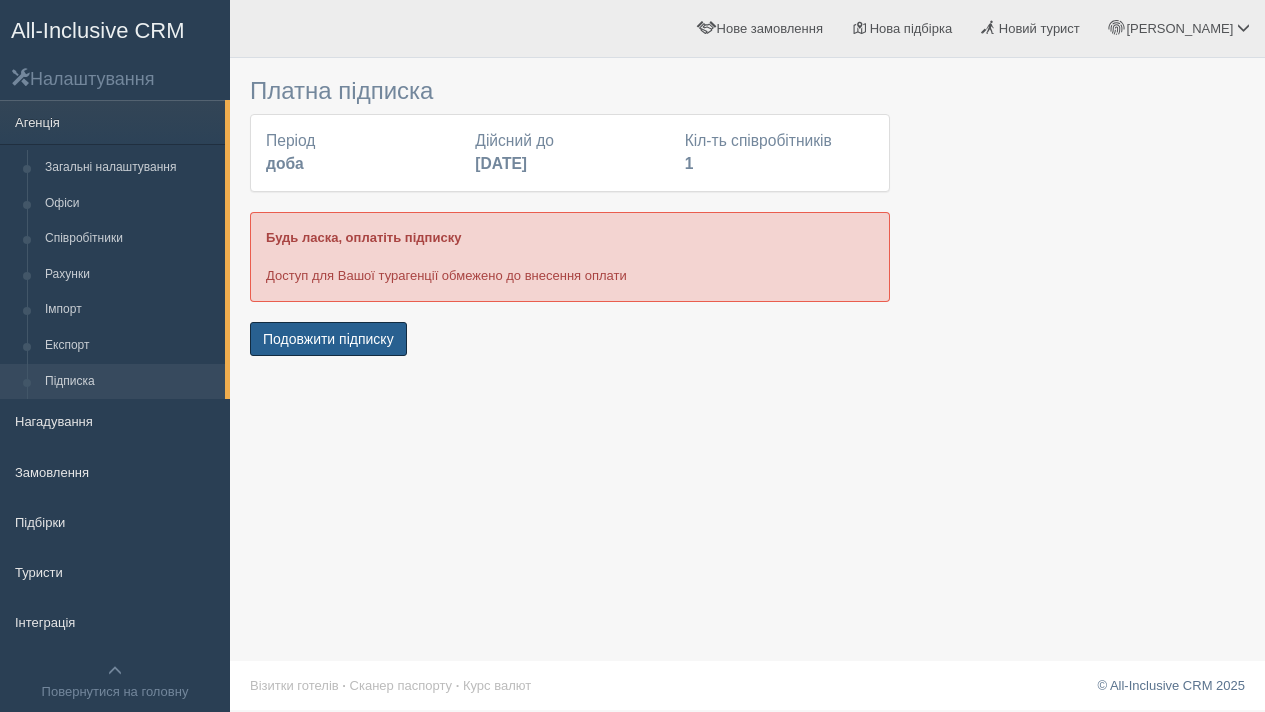 click on "Подовжити підписку" at bounding box center [328, 339] 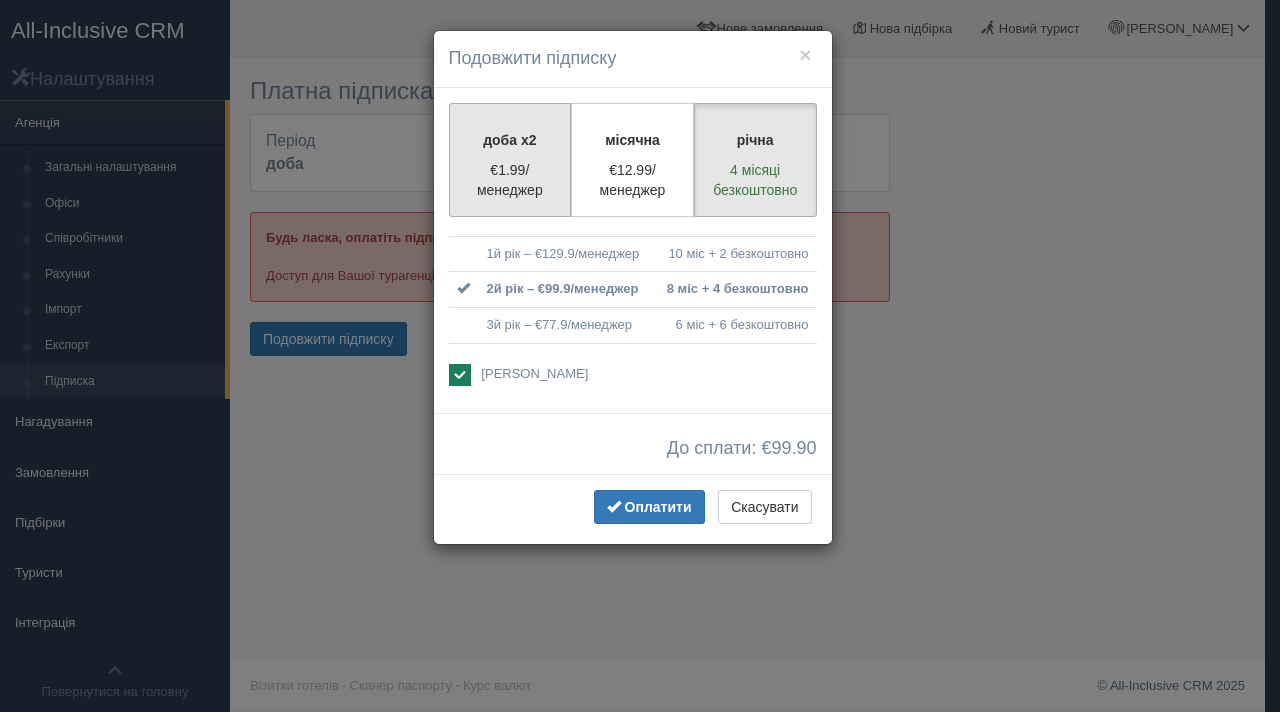 click on "€1.99/менеджер" at bounding box center [510, 180] 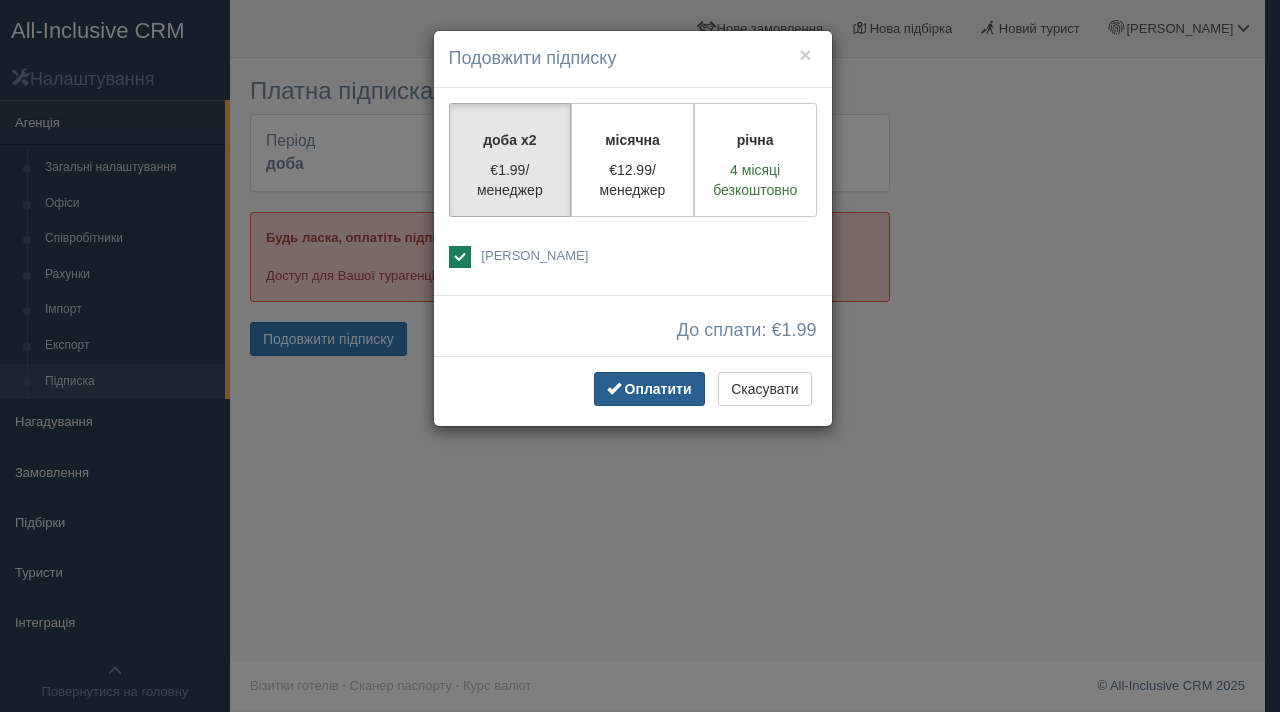 click on "Оплатити" at bounding box center (658, 389) 